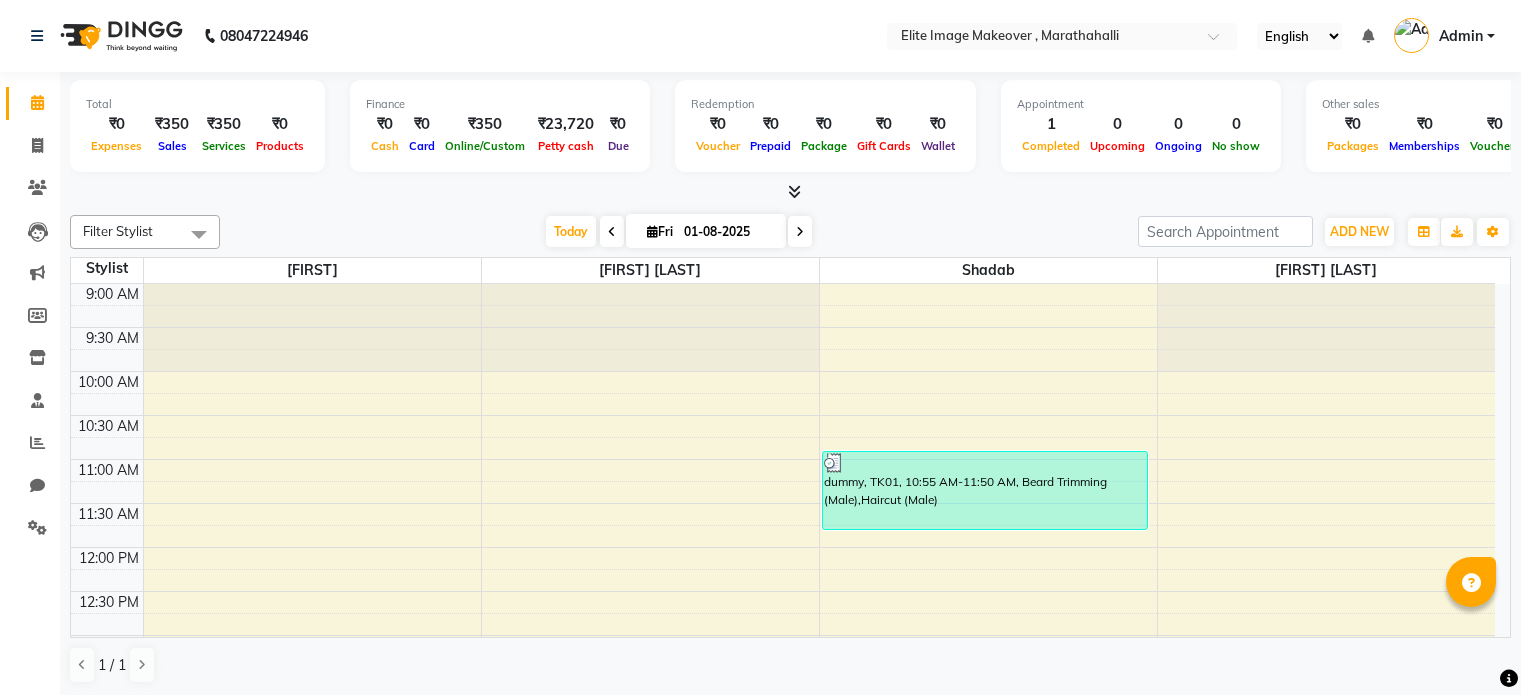 scroll, scrollTop: 0, scrollLeft: 0, axis: both 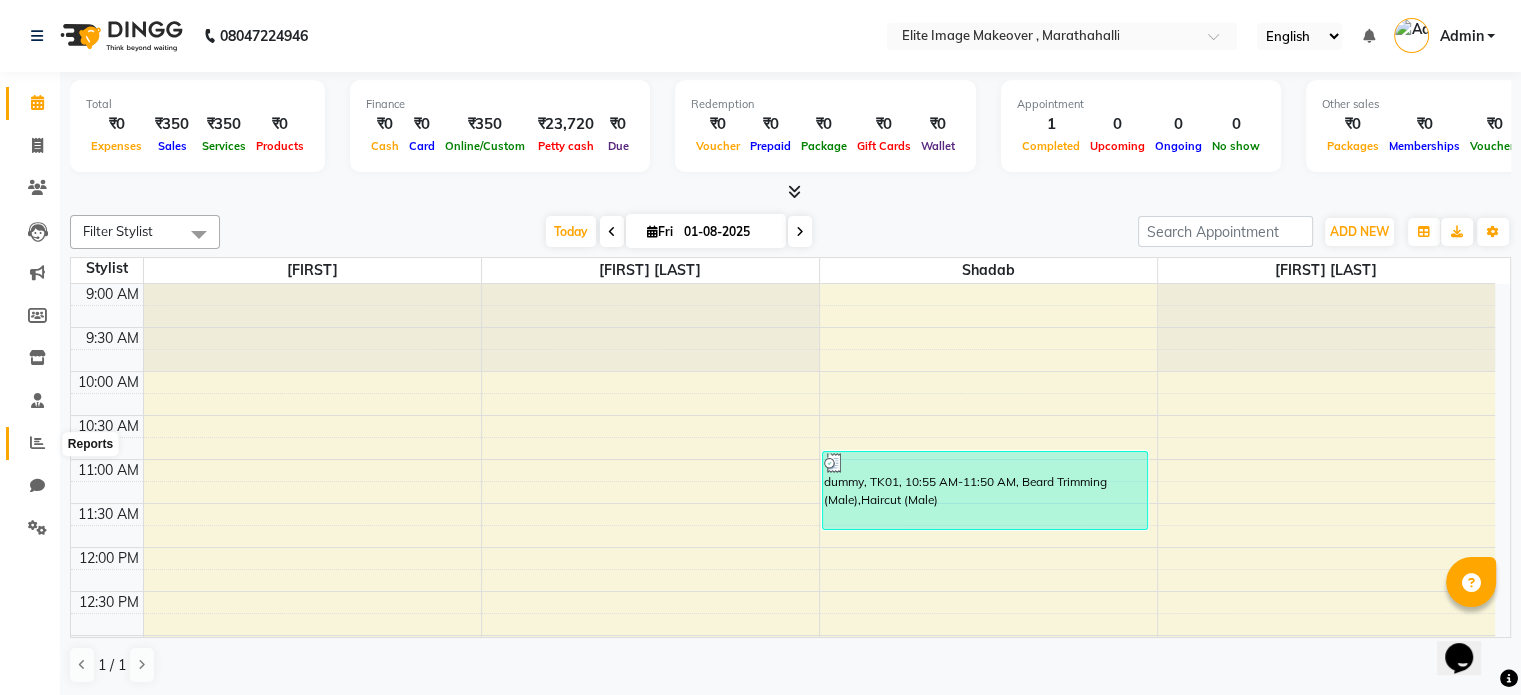 click 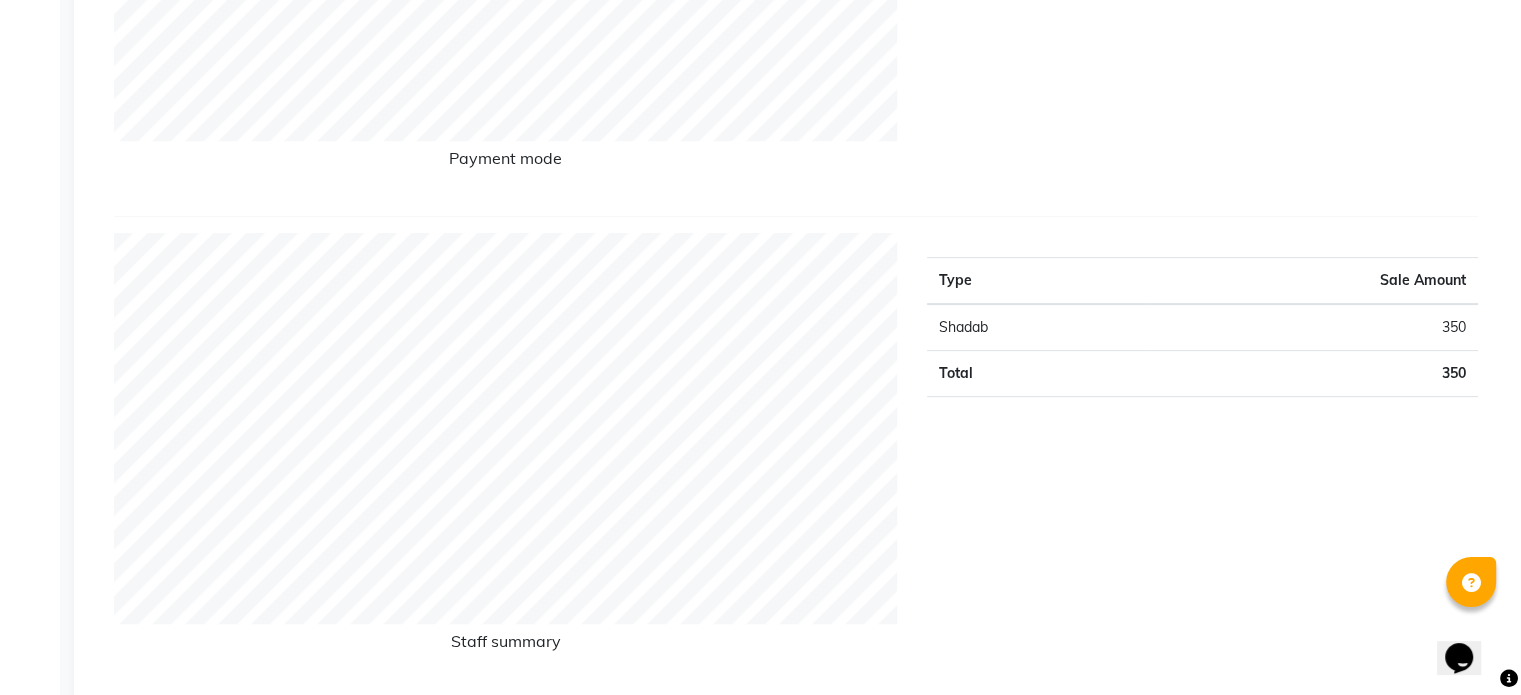 scroll, scrollTop: 100, scrollLeft: 0, axis: vertical 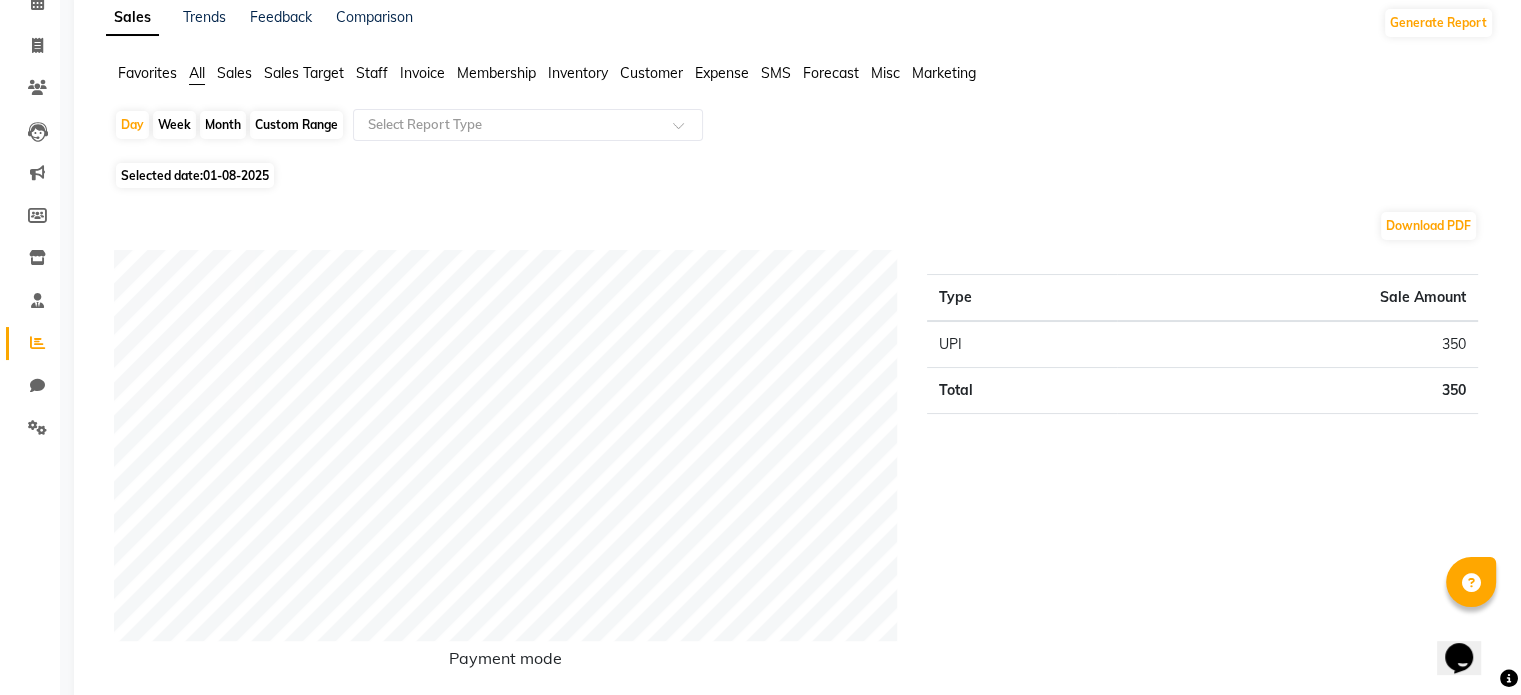 click on "Month" 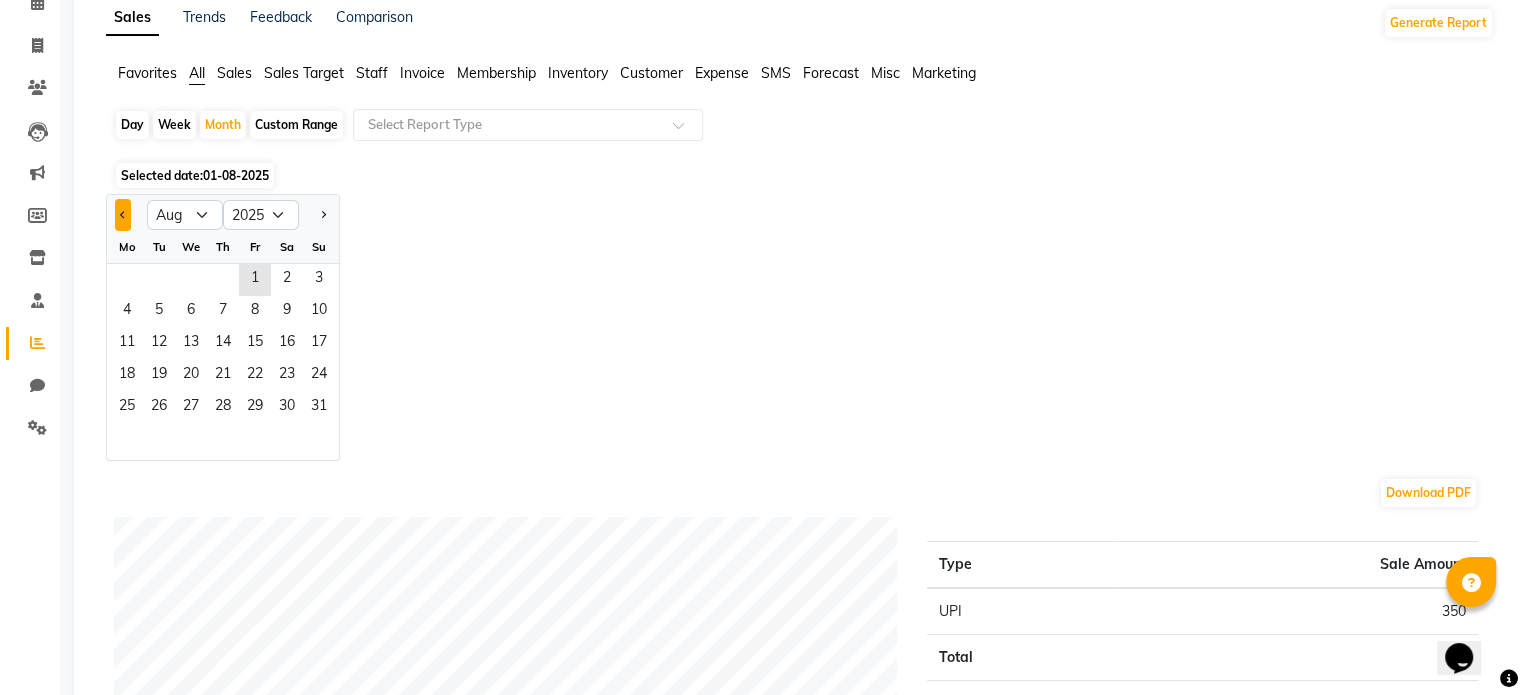 click 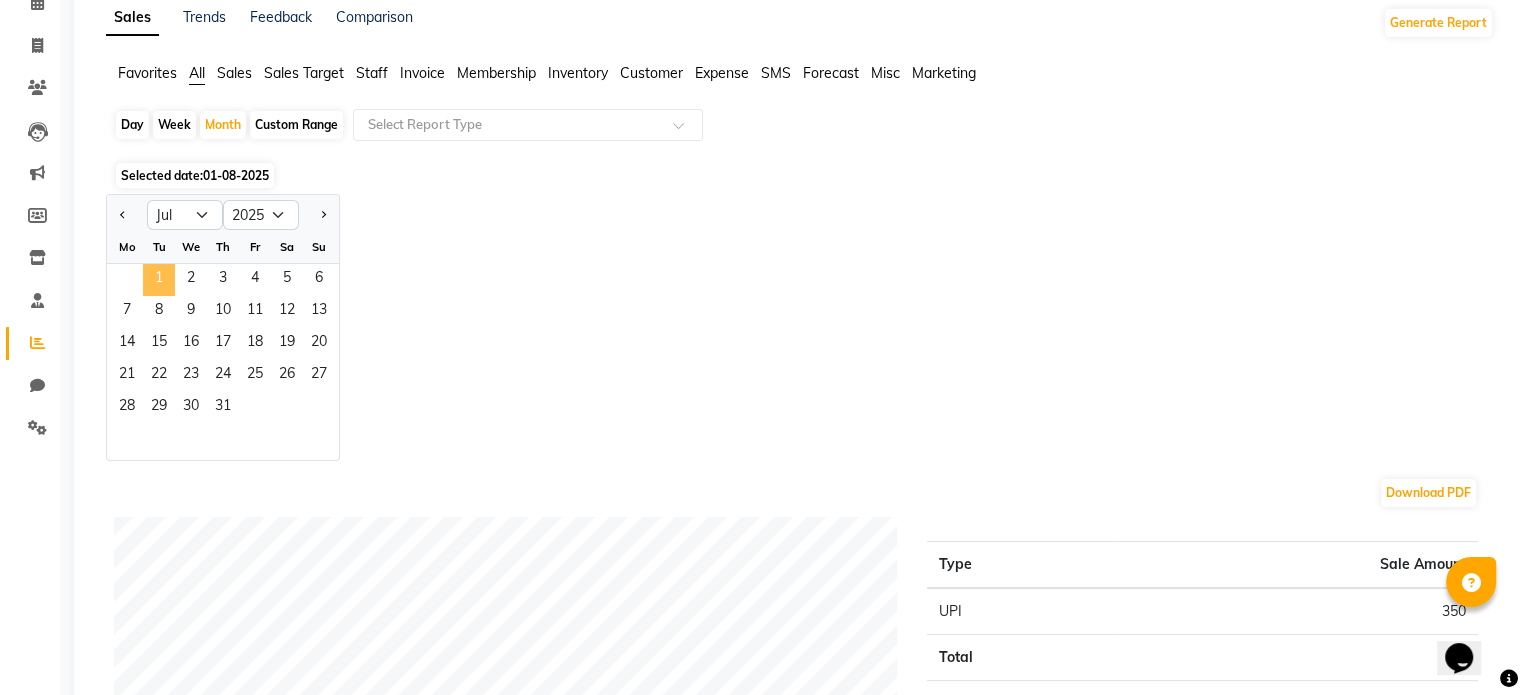 click on "1" 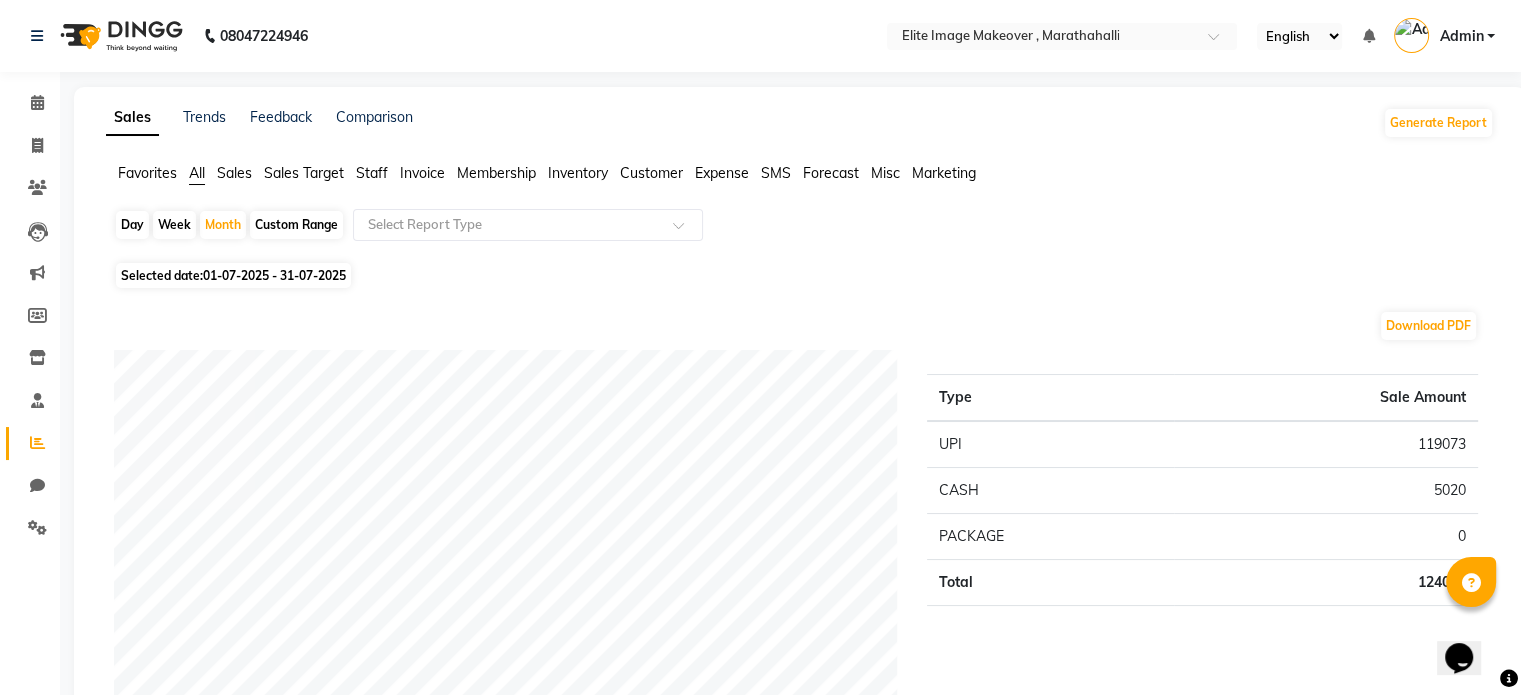 scroll, scrollTop: 0, scrollLeft: 0, axis: both 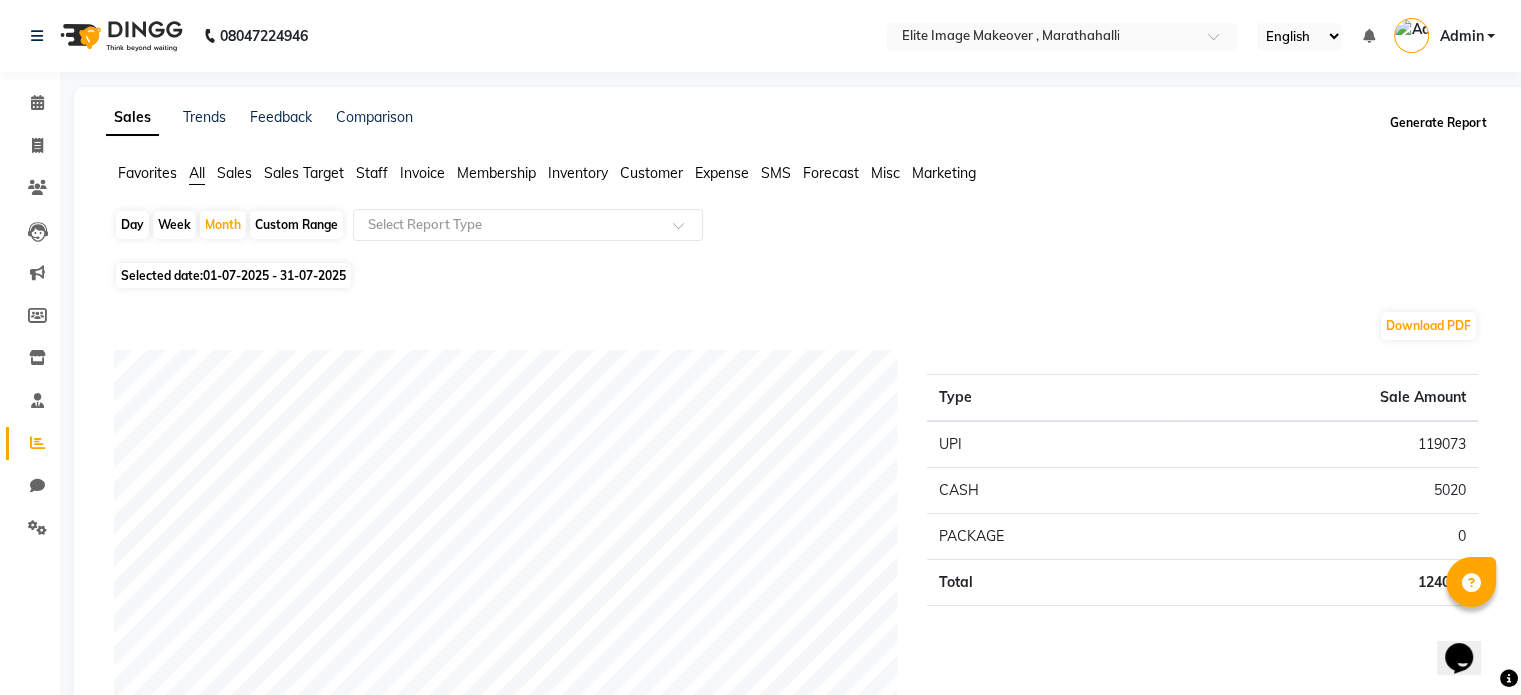 click on "Generate Report" 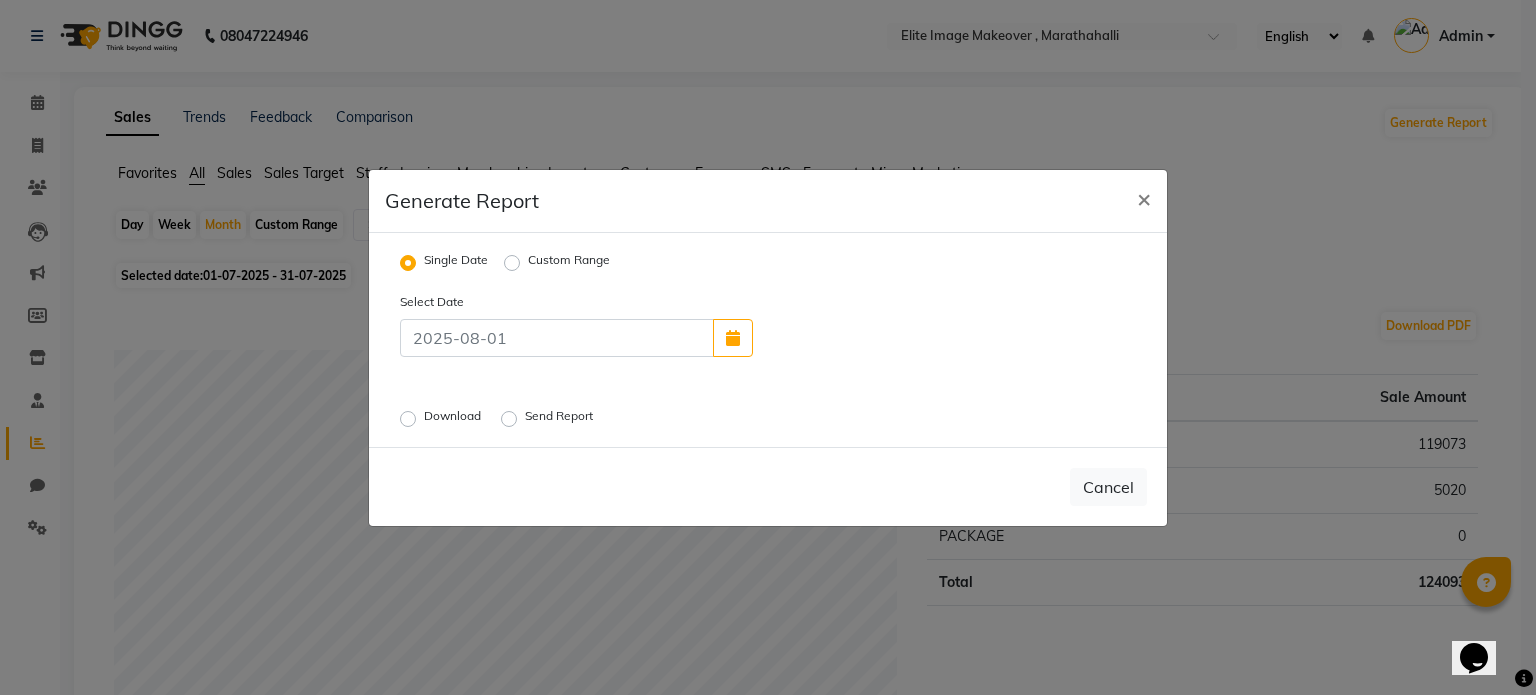 click on "Custom Range" 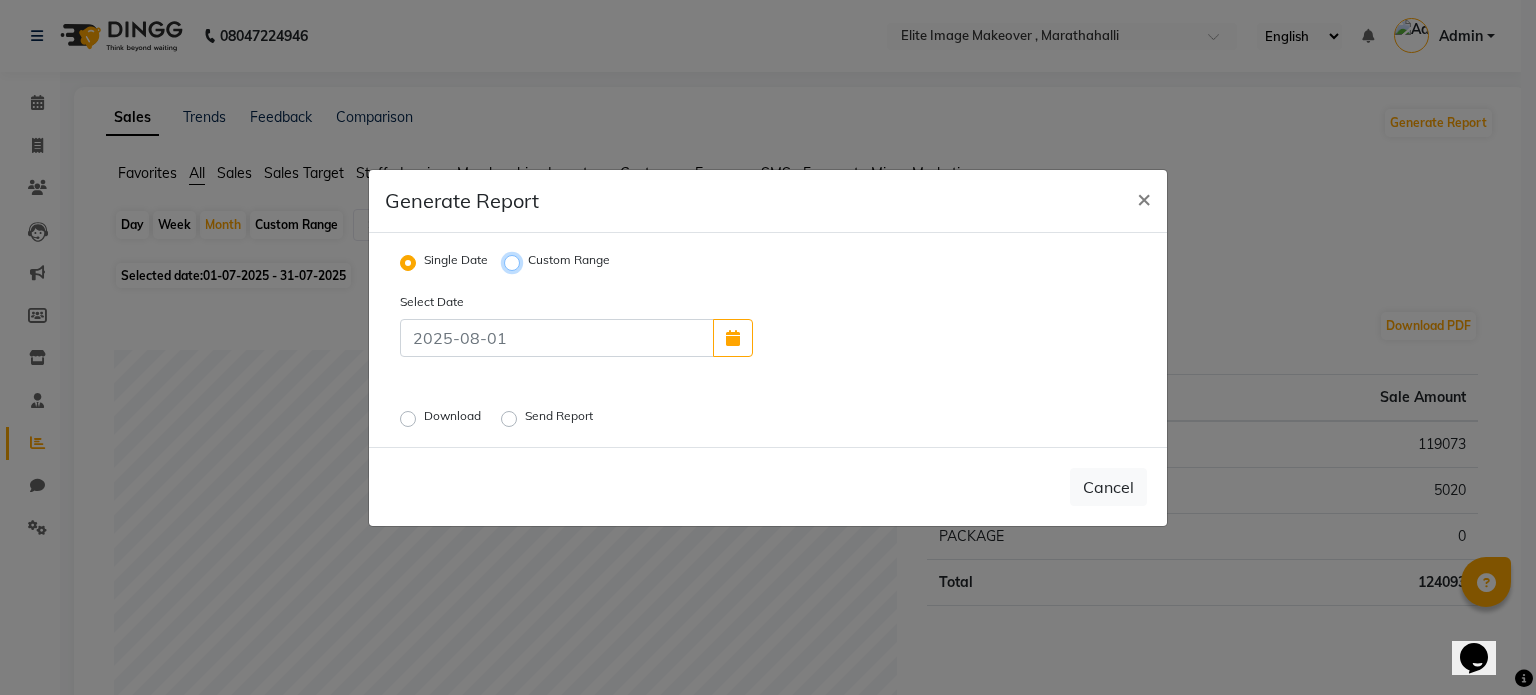 click on "Custom Range" at bounding box center [515, 262] 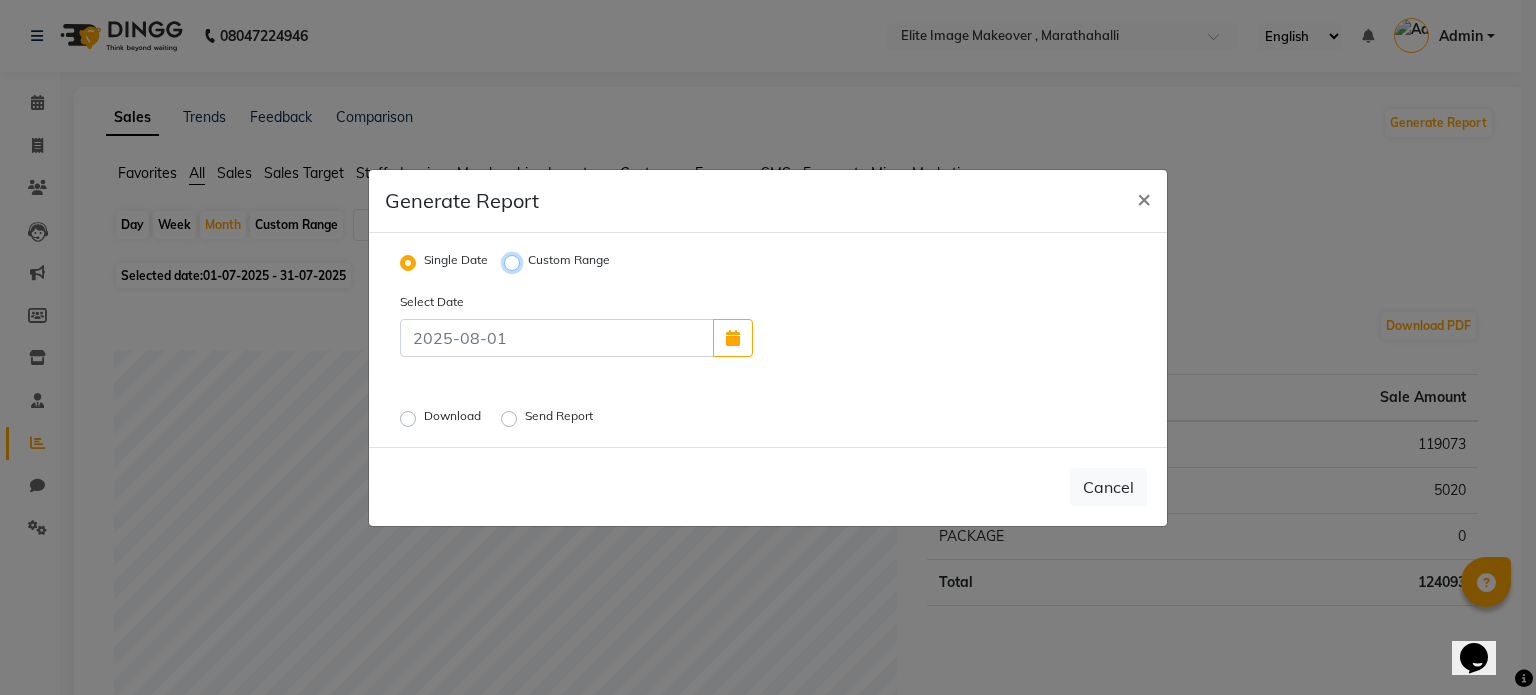 radio on "true" 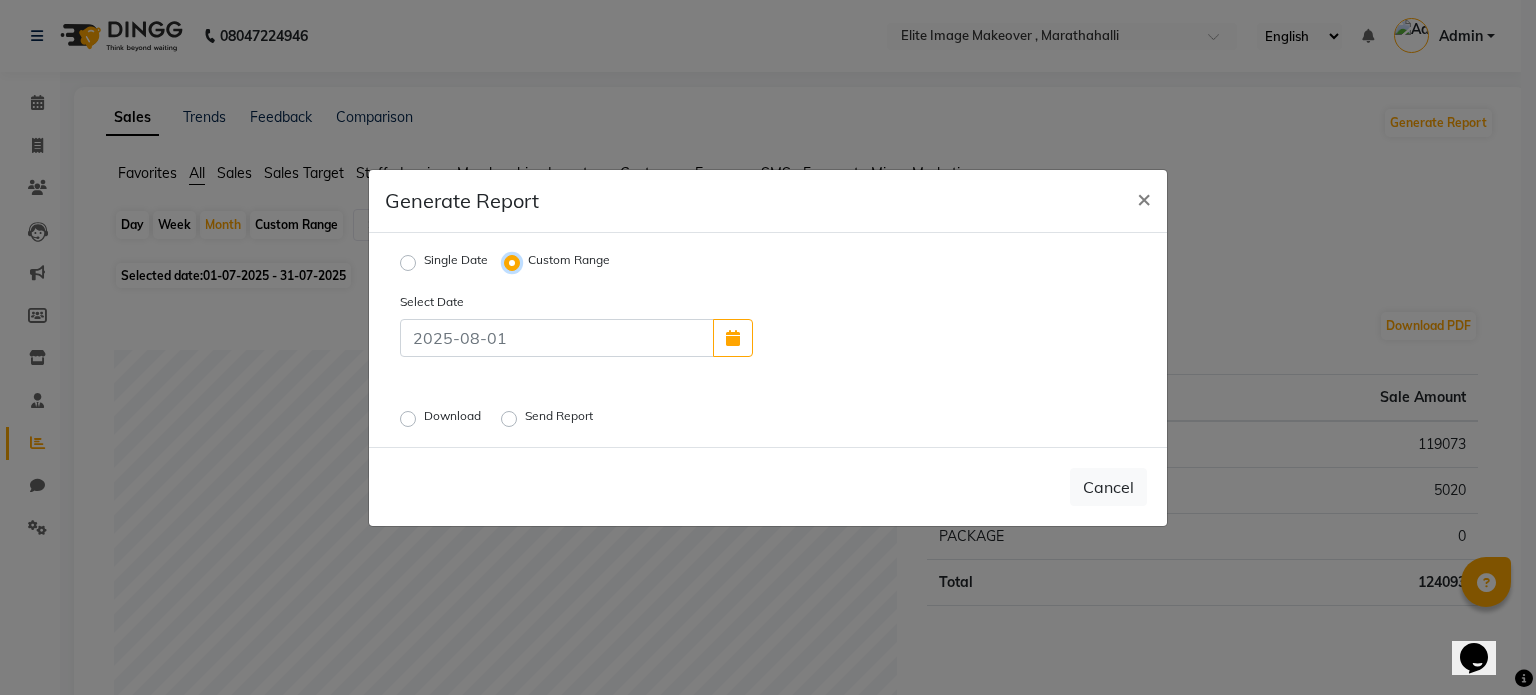 select on "8" 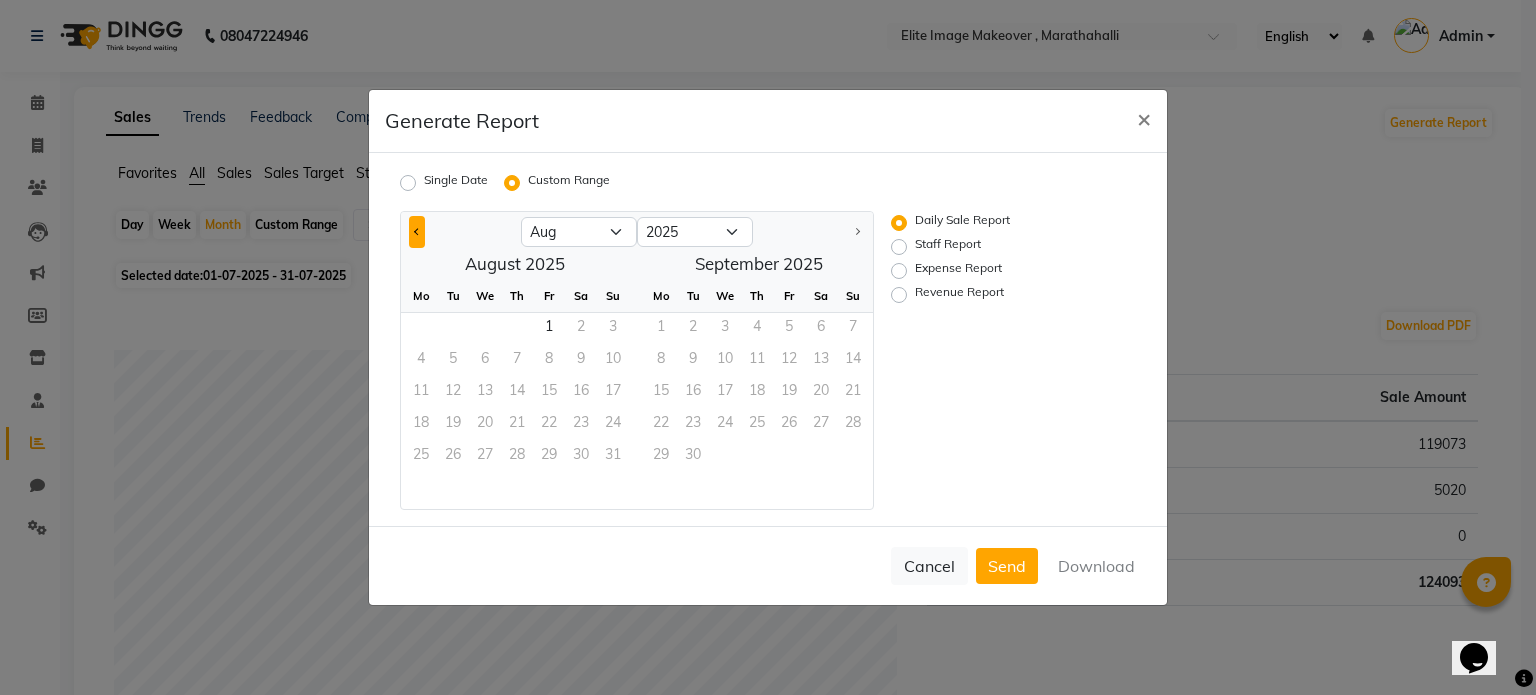 click 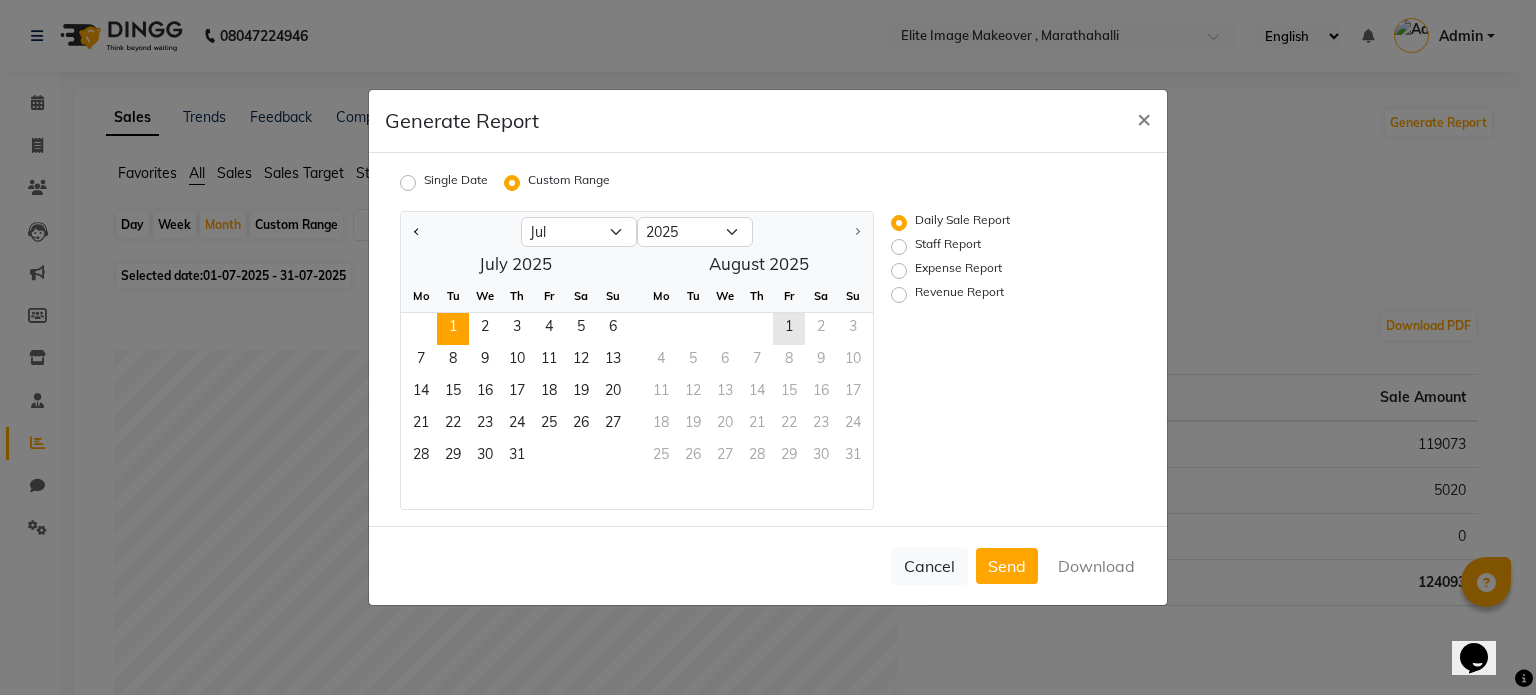 click on "1" 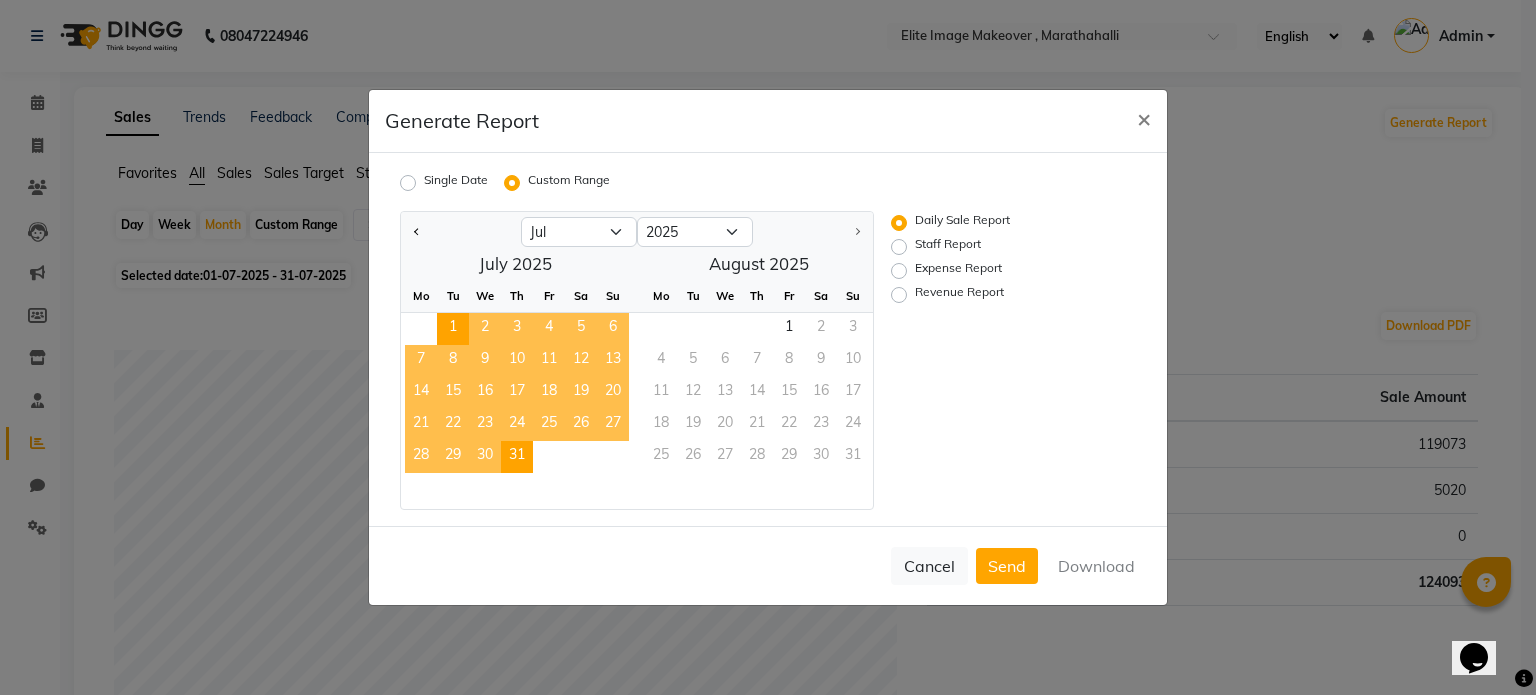 click on "31" 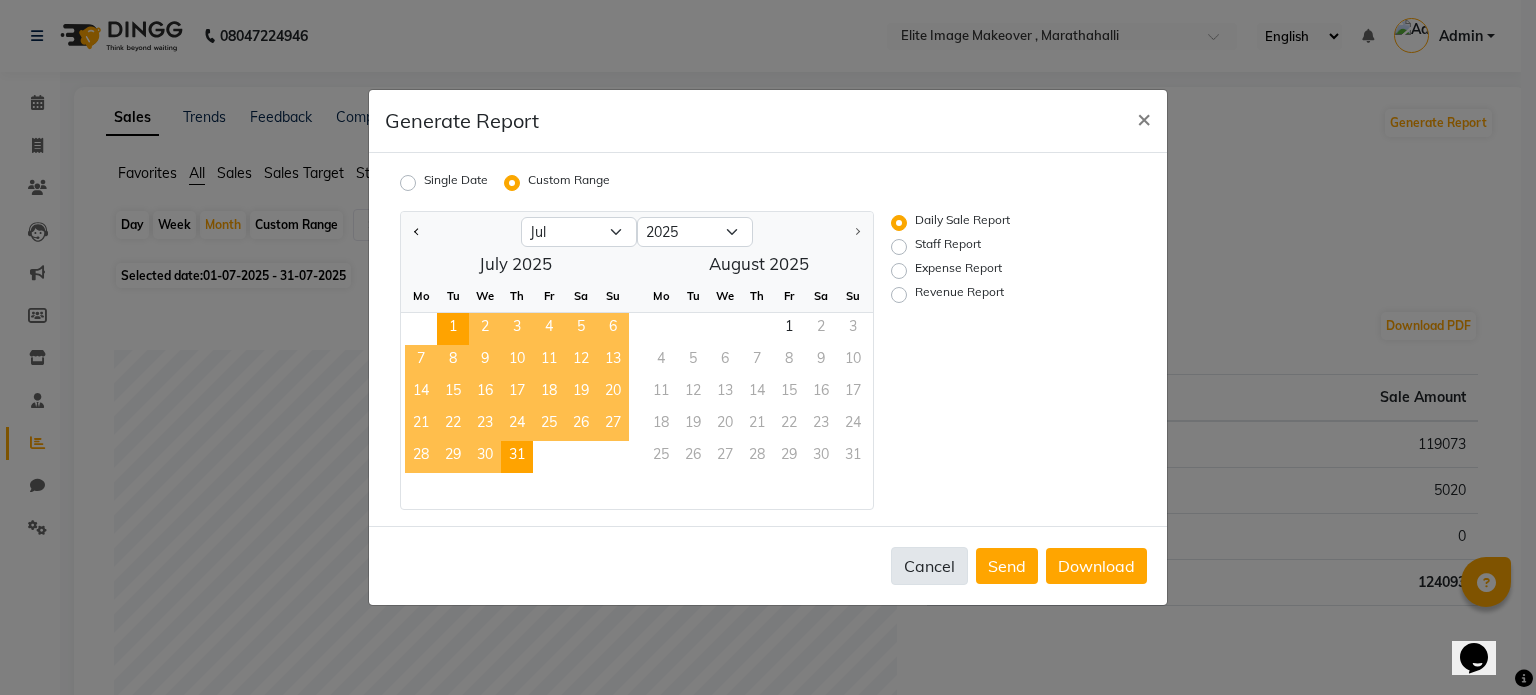 click on "Cancel" 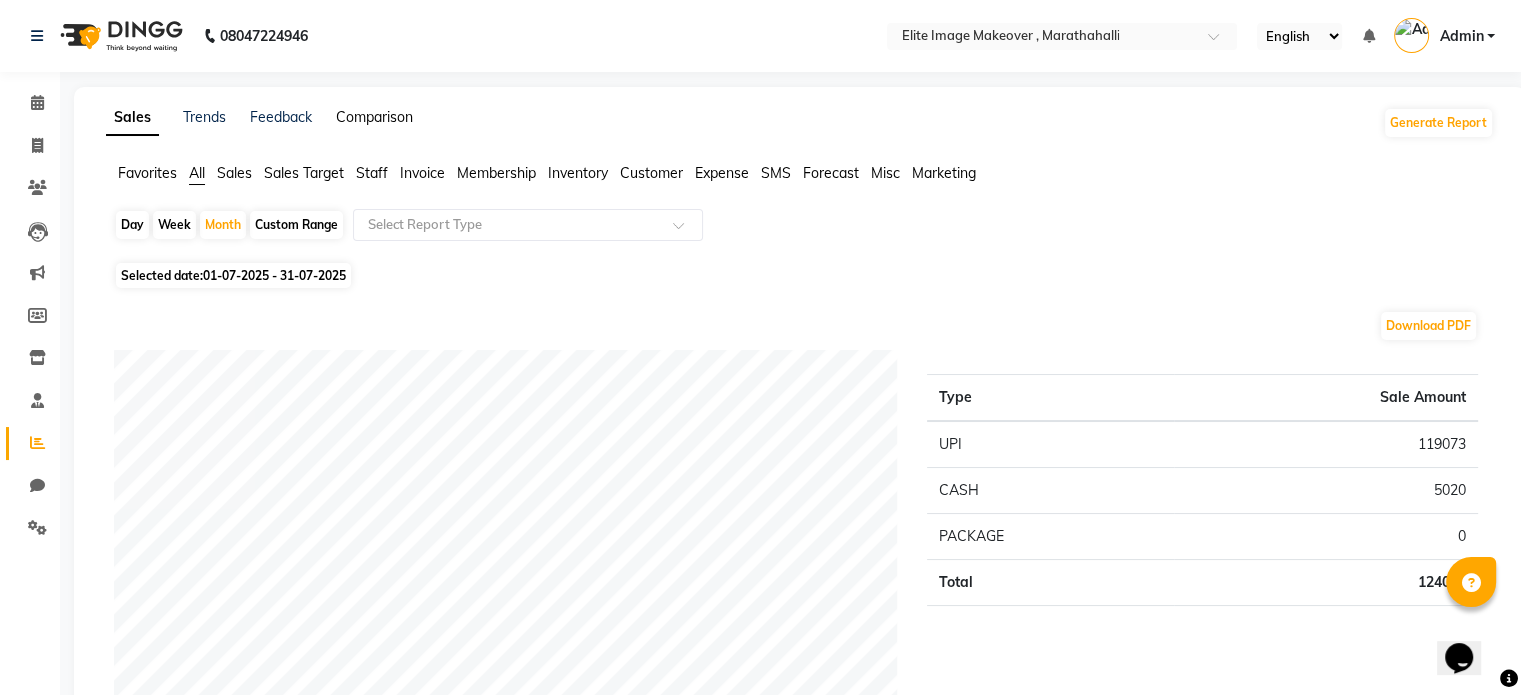 click on "Comparison" 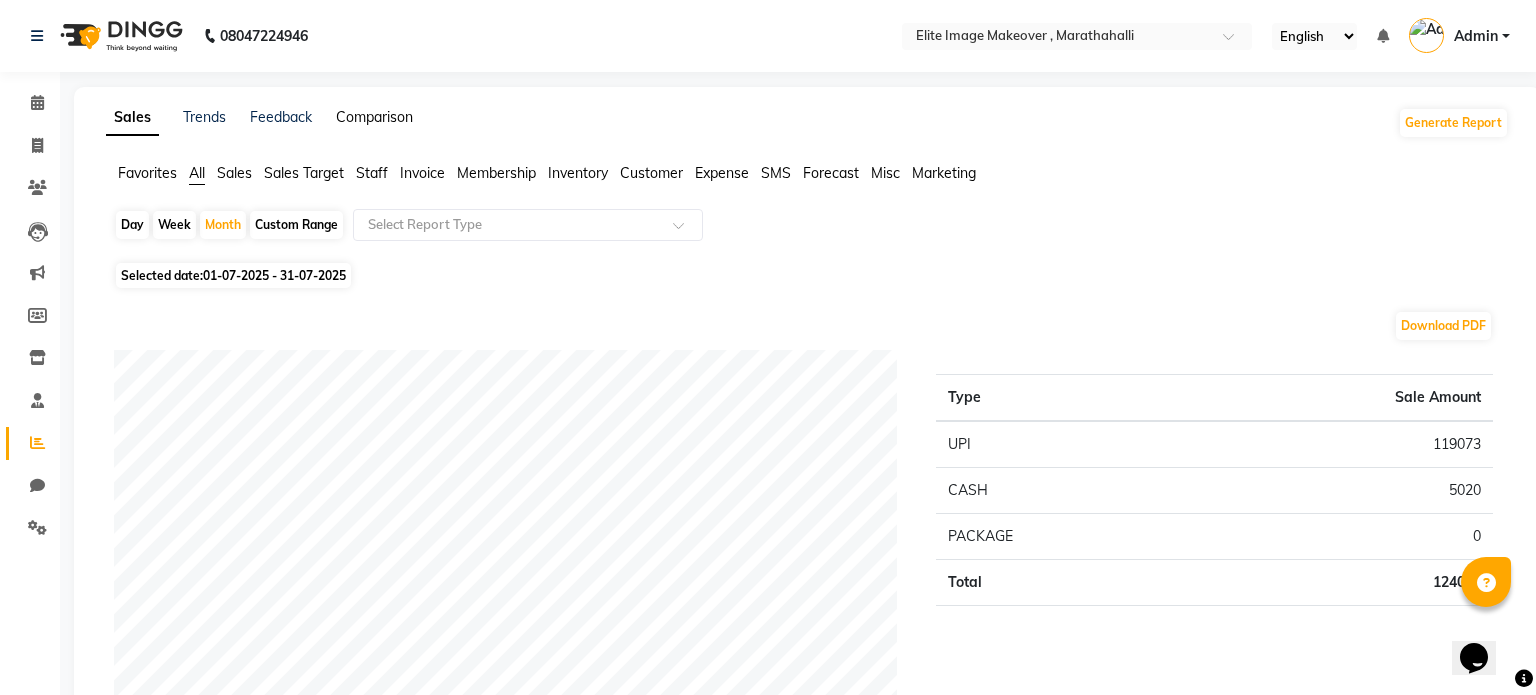 select on "single_date" 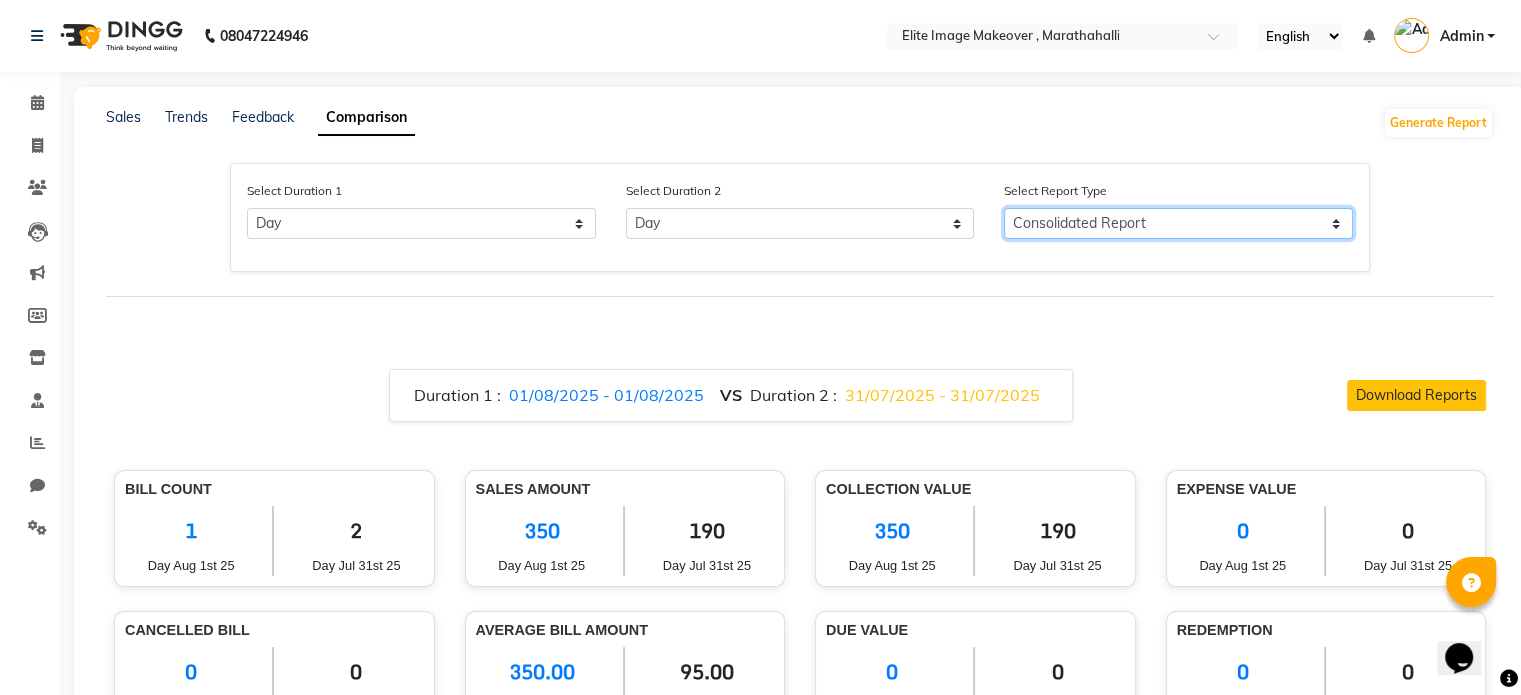 click on "Consolidated Report Business Level Retention Report Staff Level Retention Report" at bounding box center [1178, 223] 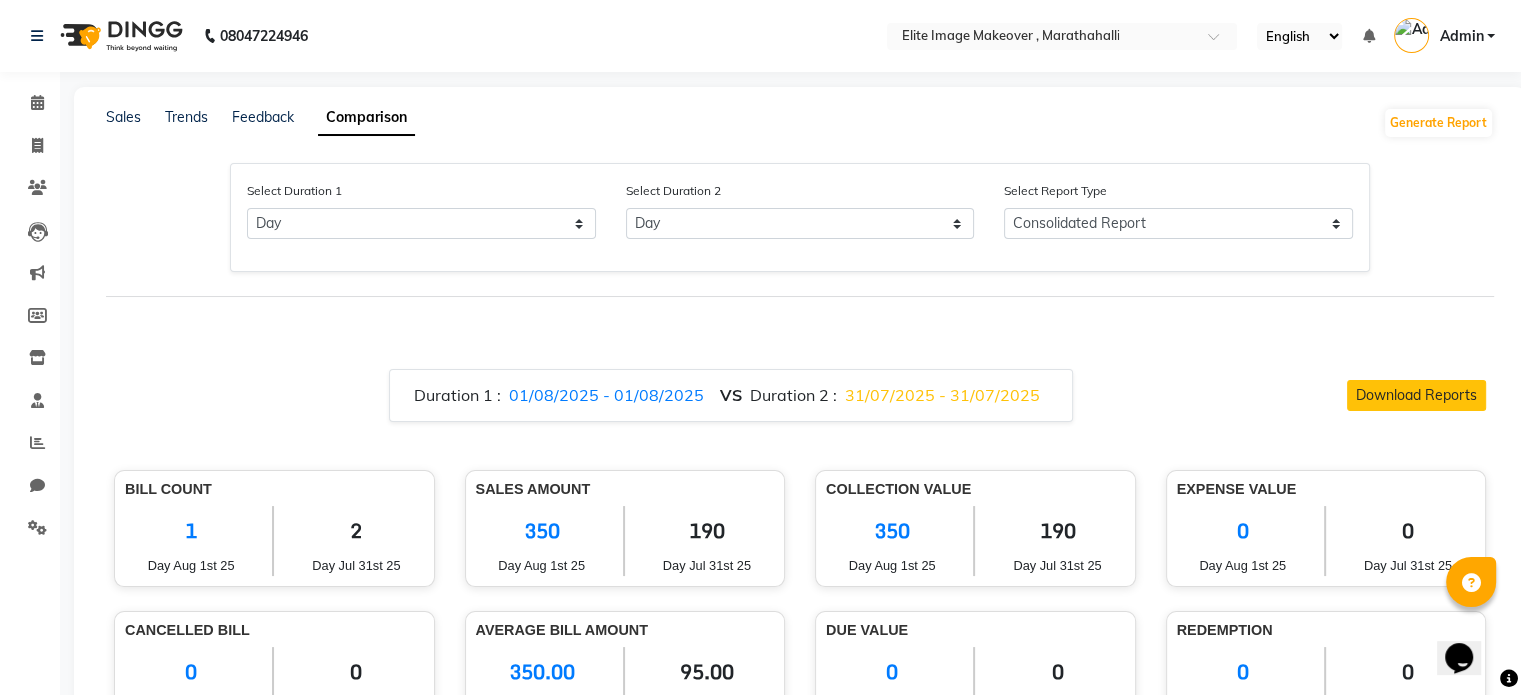 click on "Select Duration 1 Select Day Month Week Custom Select Duration 2 Select Day Month Week Custom Select Report Type Consolidated Report Business Level Retention Report Staff Level Retention Report  Duration 1 :   01/[MONTH]/[YEAR] - 01/[MONTH]/[YEAR]  VS  Duration 2 :   31/[MONTH]/[YEAR] - 31/[MONTH]/[YEAR]  Download Reports Bill Count 1 Day [MONTH] 1st [YEAR] 2 Day [MONTH] 31st [YEAR] Sales Amount 350 Day [MONTH] 1st [YEAR] 190 Day [MONTH] 31st [YEAR] Collection Value 350 Day [MONTH] 1st [YEAR] 190 Day [MONTH] 31st [YEAR] Expense Value 0 Day [MONTH] 1st [YEAR] 0 Day [MONTH] 31st [YEAR] Cancelled Bill 0 Day [MONTH] 1st [YEAR] 0 Day [MONTH] 31st [YEAR] Average Bill Amount 350.00 Day [MONTH] 1st [YEAR] 95.00 Day [MONTH] 31st [YEAR] Due Value 0 Day [MONTH] 1st [YEAR] 0 Day [MONTH] 31st [YEAR] Redemption 0 Day [MONTH] 1st [YEAR]  0 Voucher Prepaid Package 0 0 0 Day [MONTH] 31st [YEAR]  0 0 0" 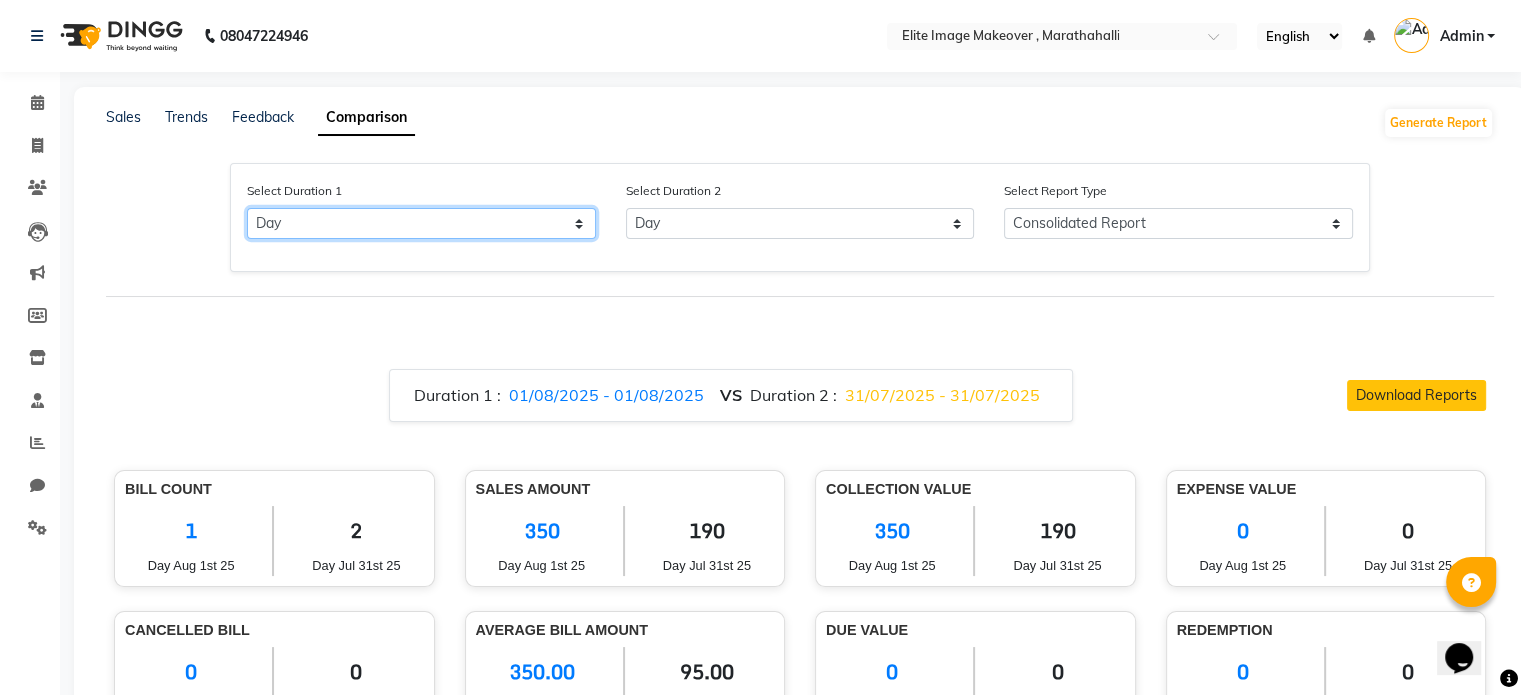 click on "Select Day Month Week Custom" 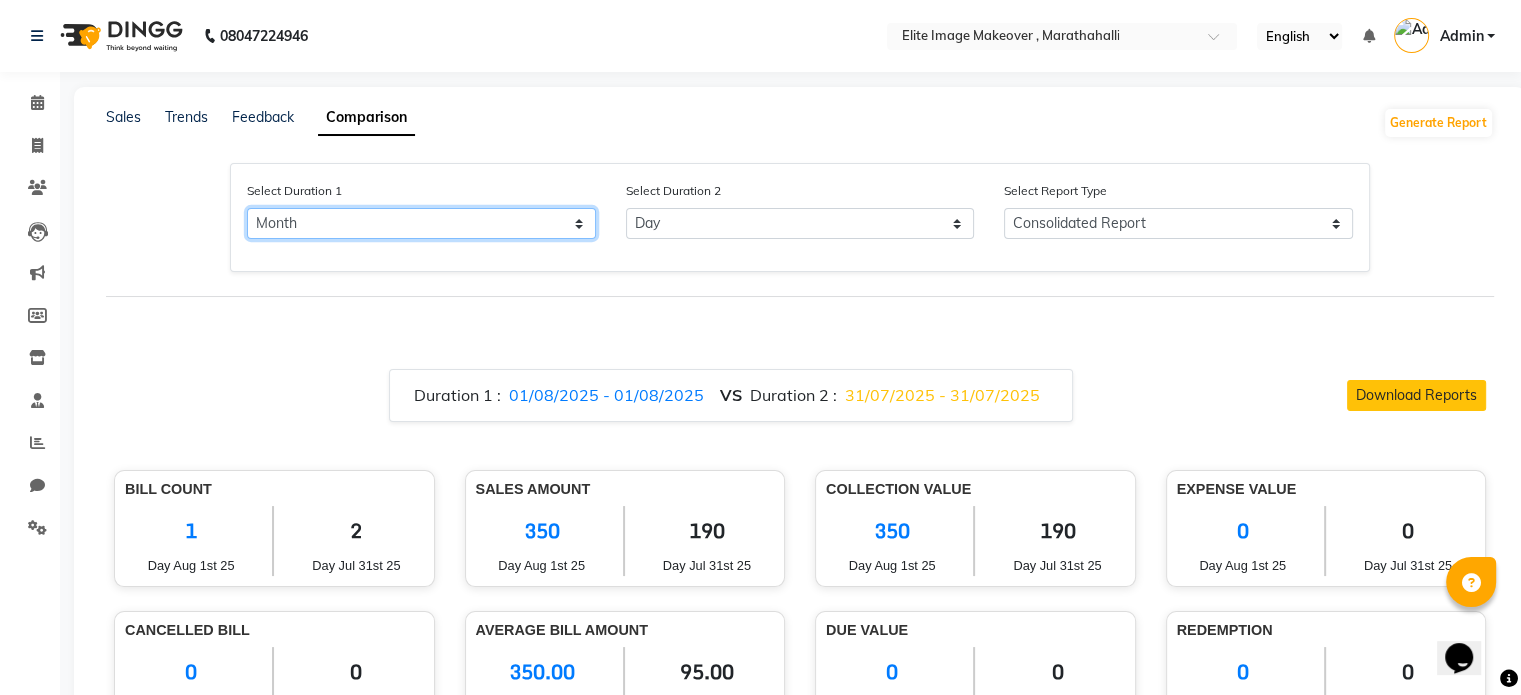 click on "Select Day Month Week Custom" 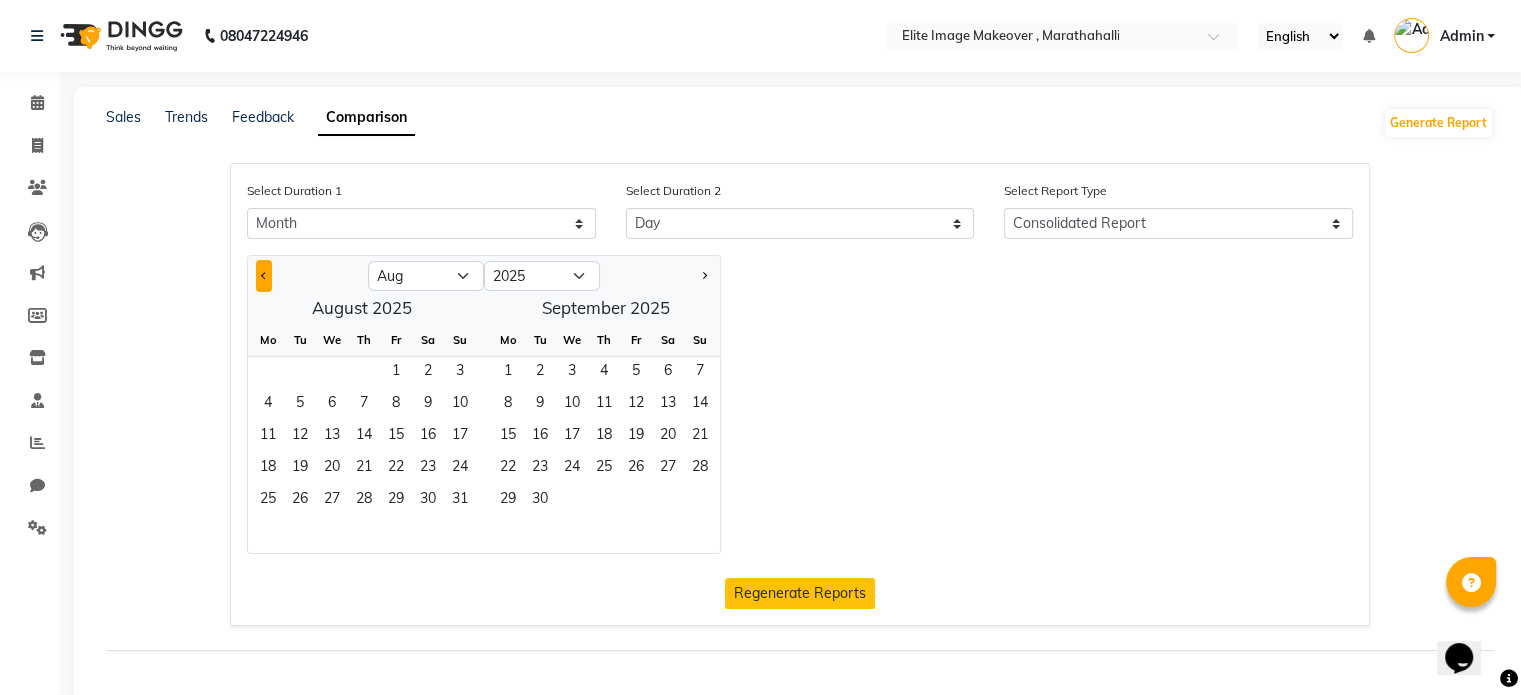 click 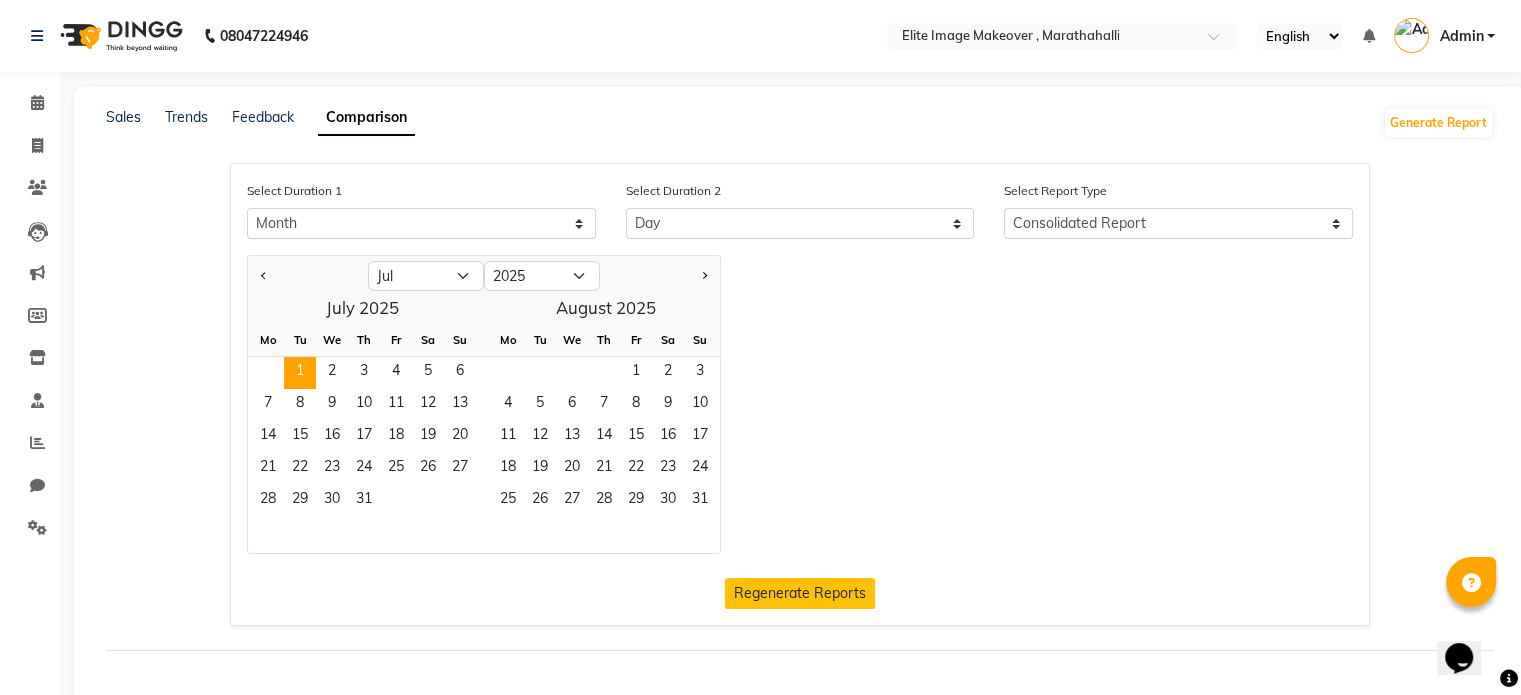 click on "1" 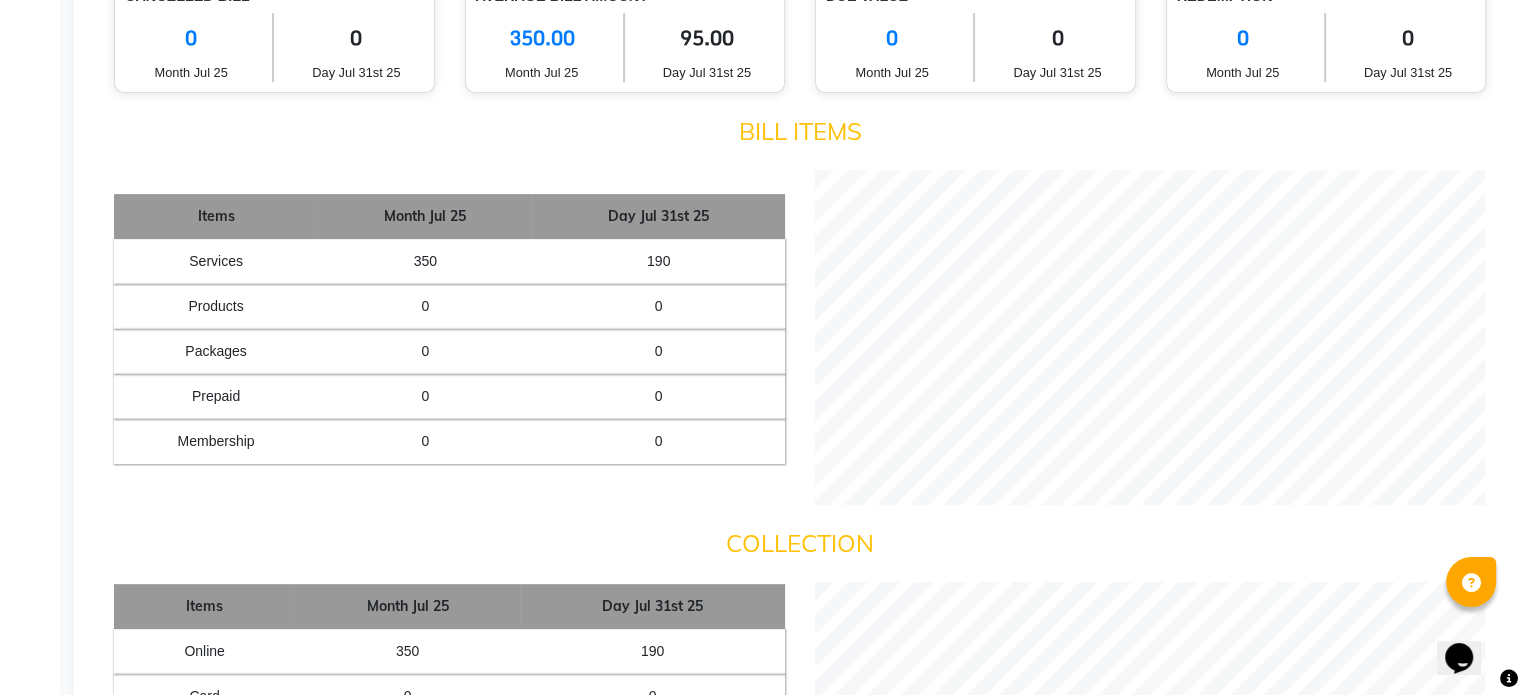 scroll, scrollTop: 0, scrollLeft: 0, axis: both 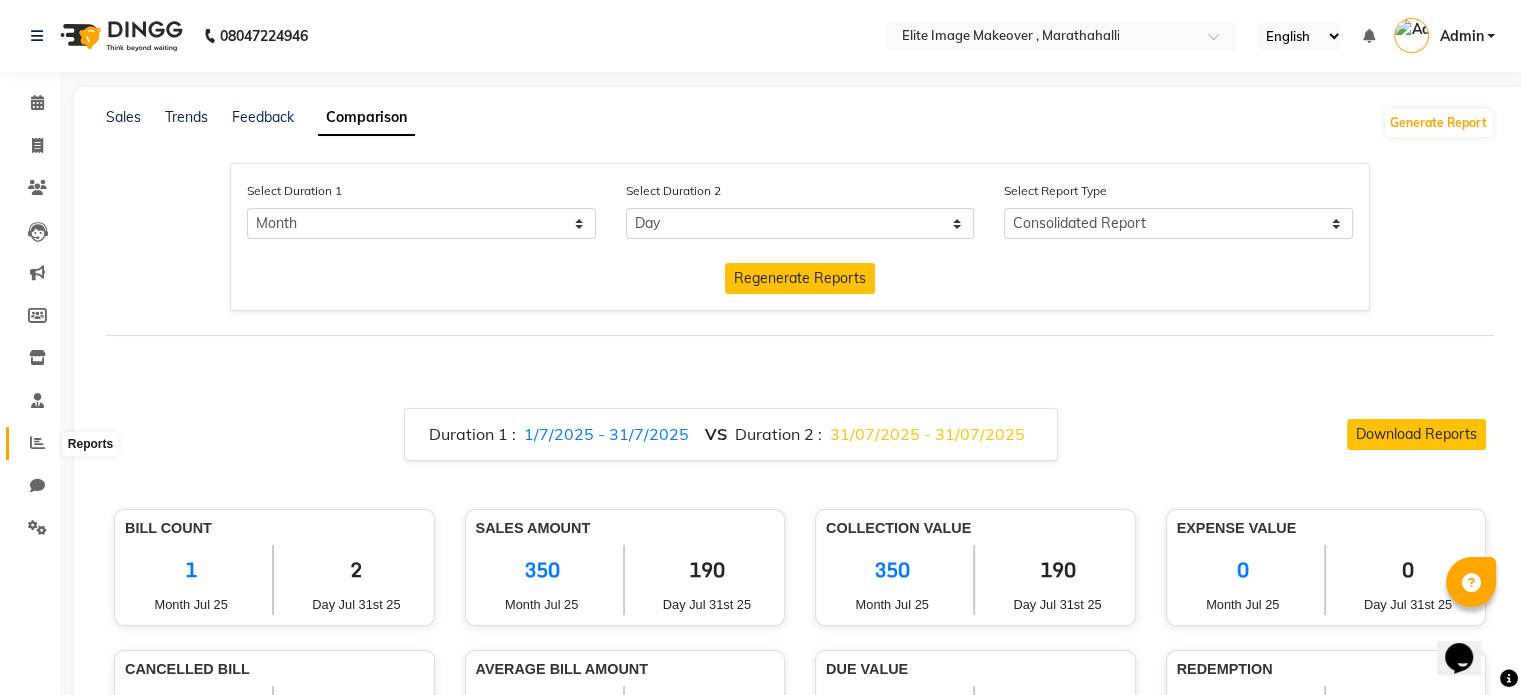 click 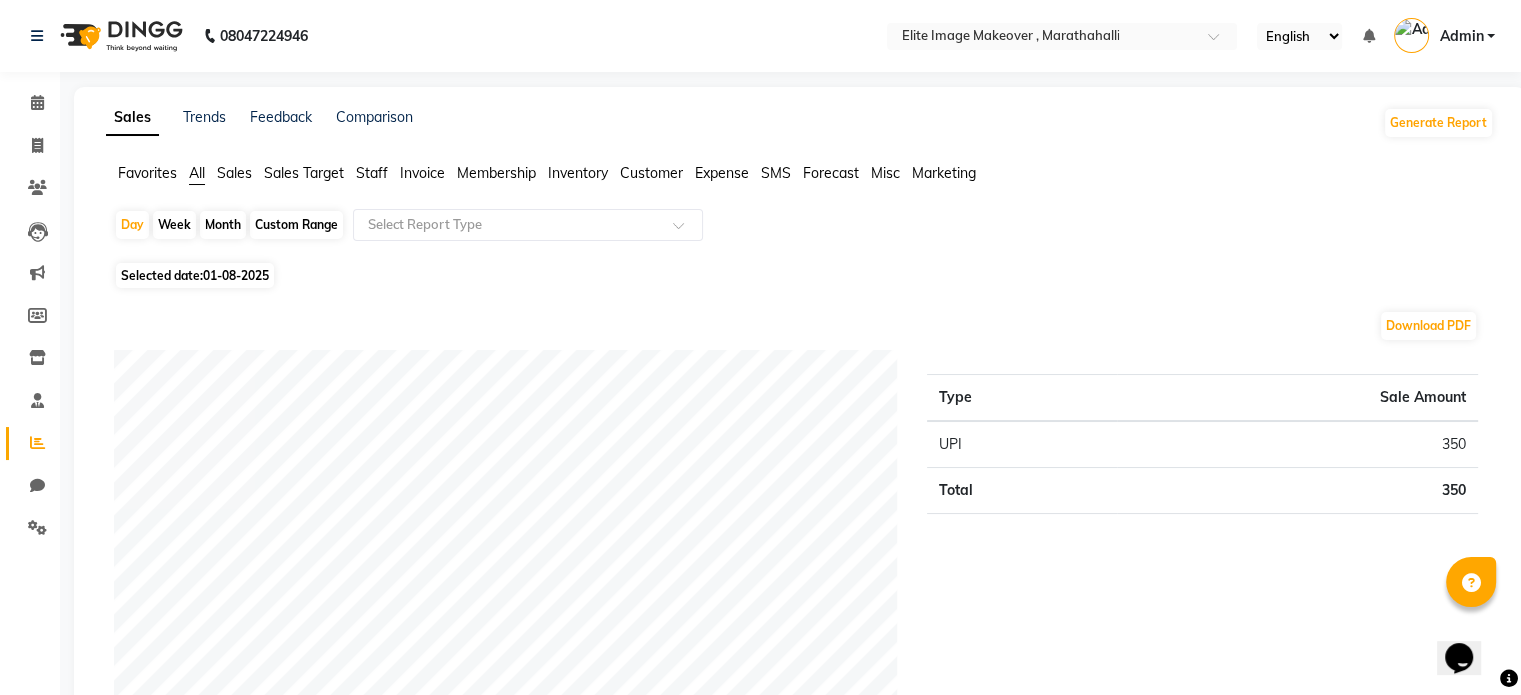 click on "Month" 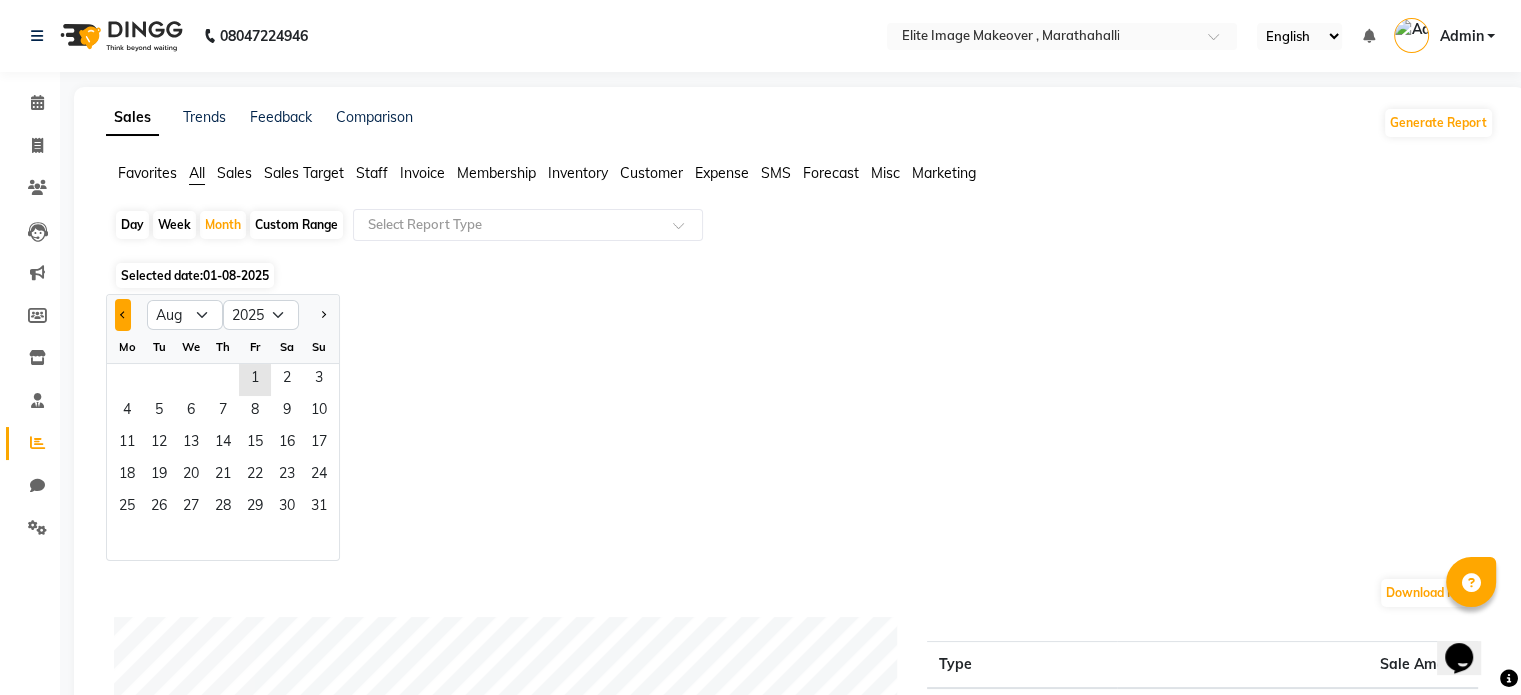 click 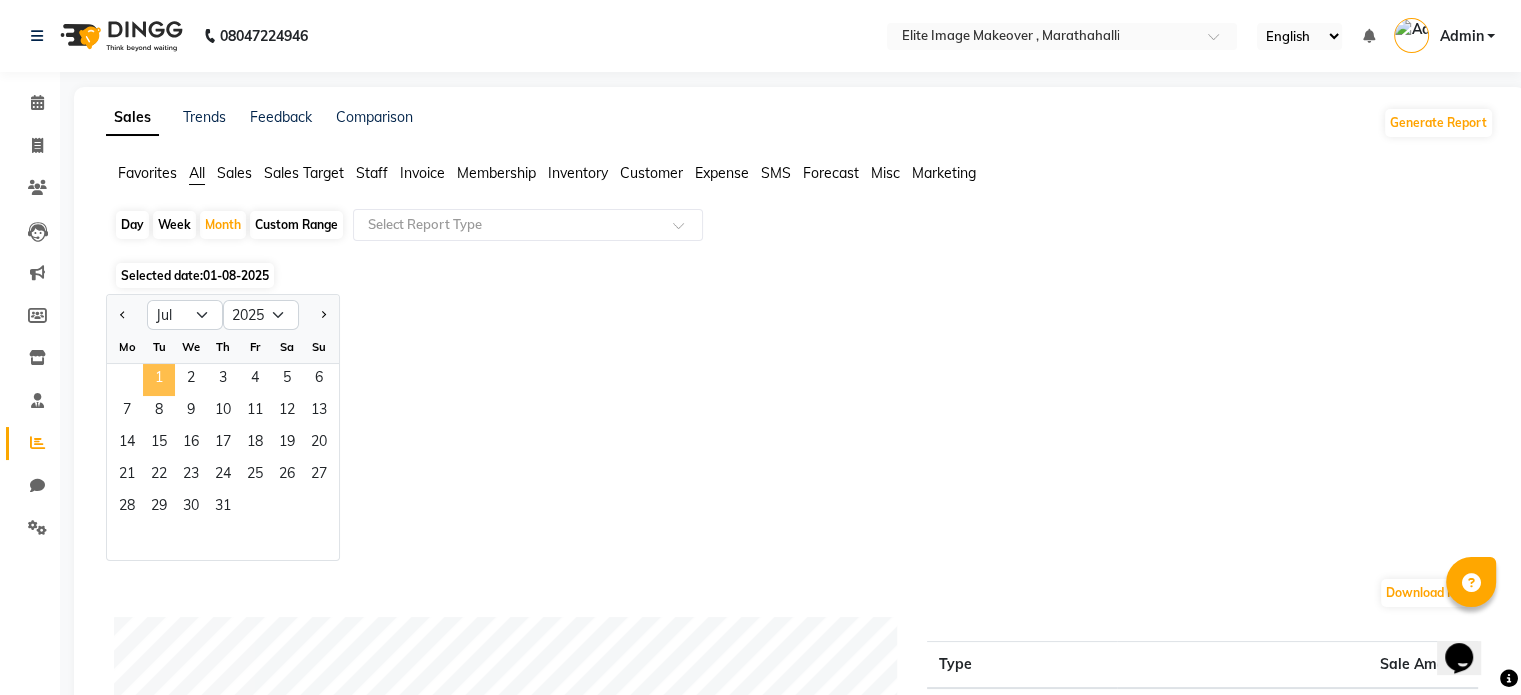 click on "1" 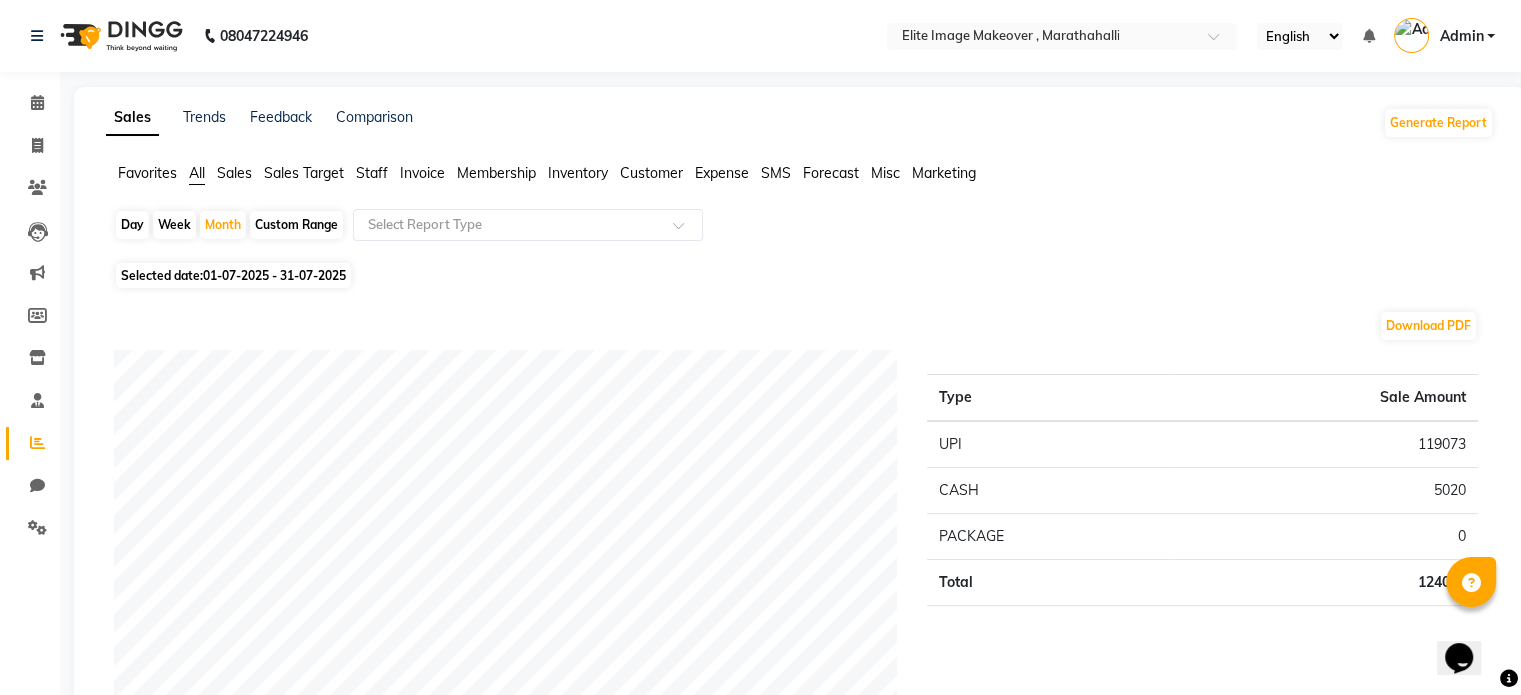 scroll, scrollTop: 0, scrollLeft: 0, axis: both 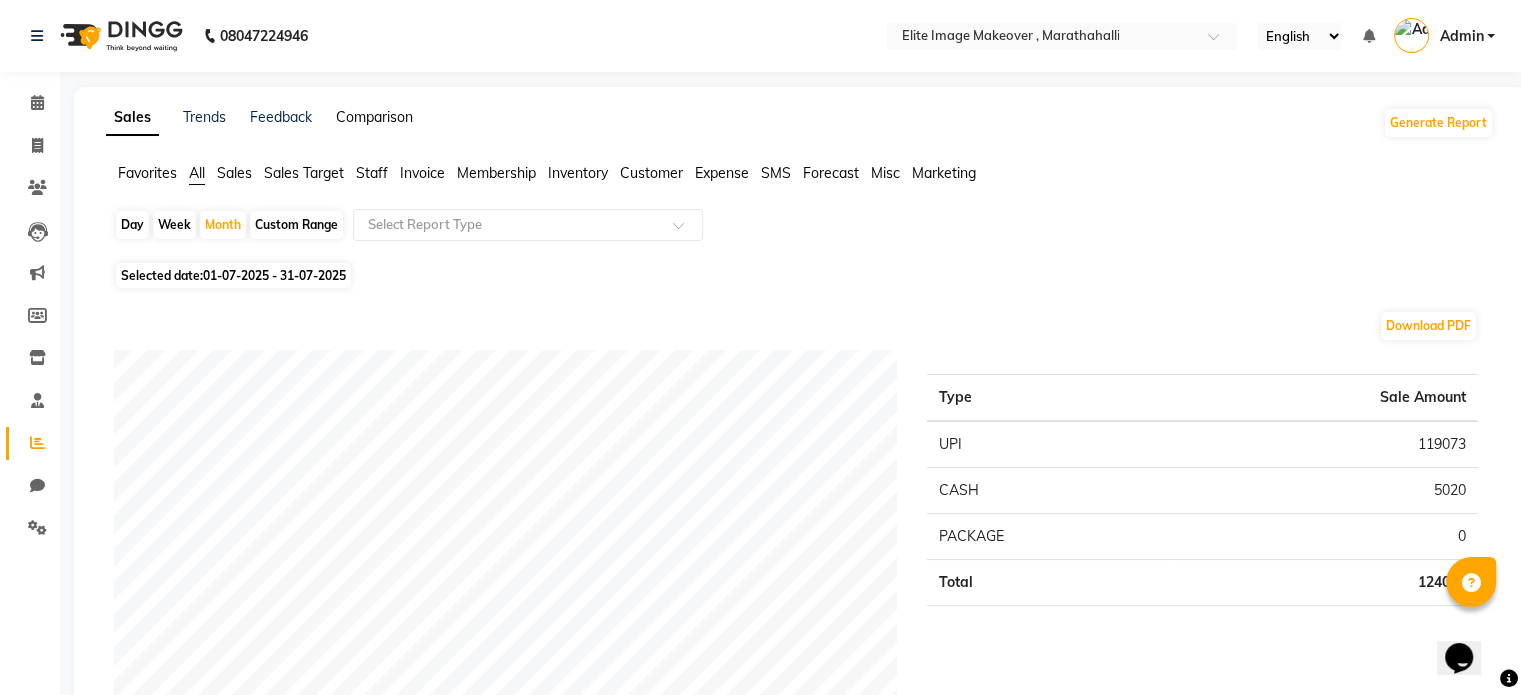 click on "Comparison" 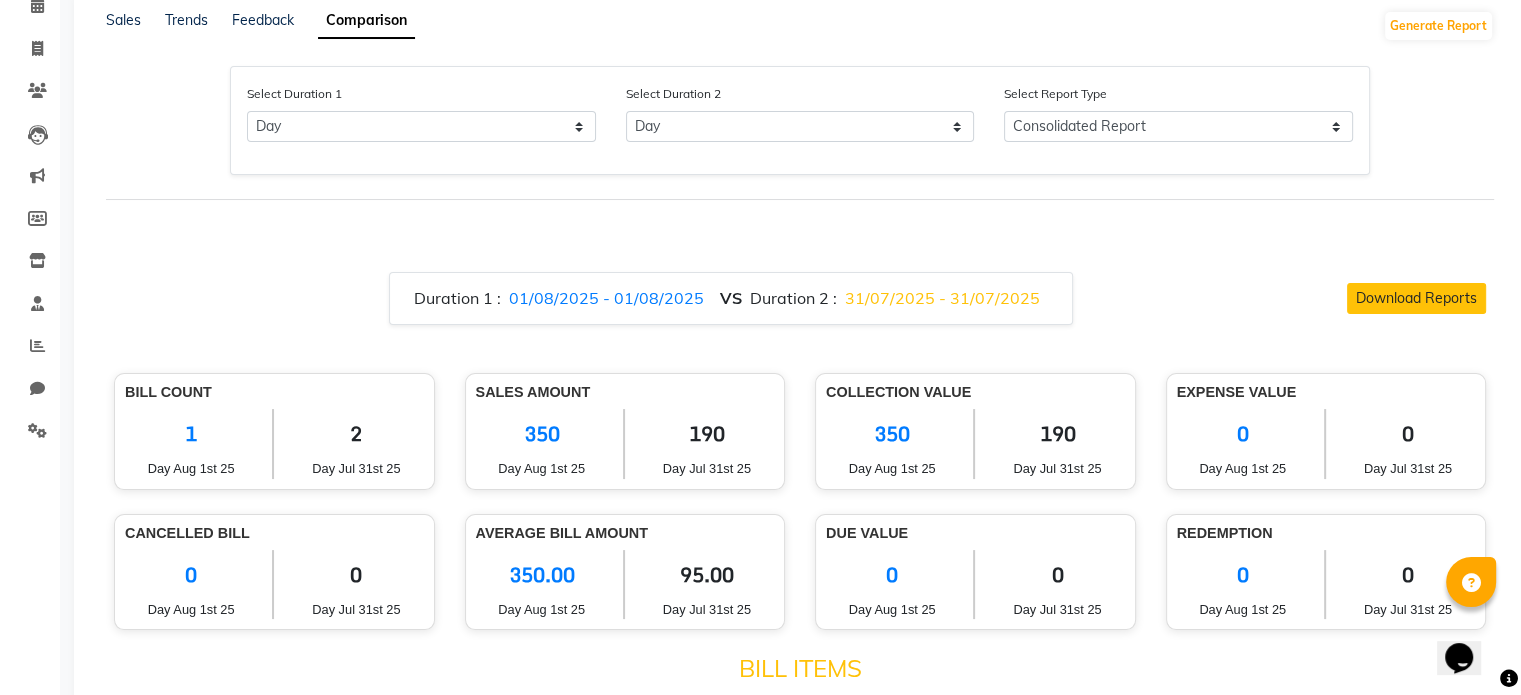 scroll, scrollTop: 0, scrollLeft: 0, axis: both 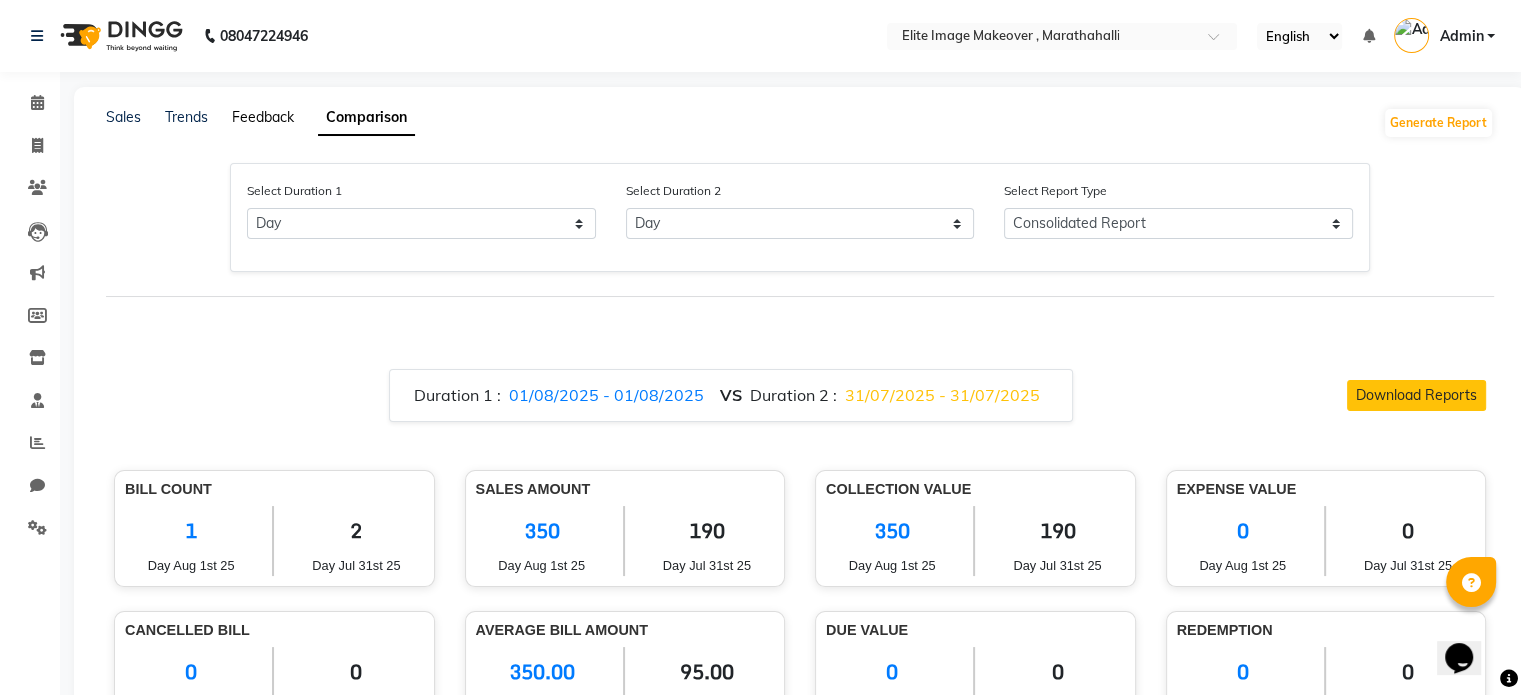 click on "Feedback" 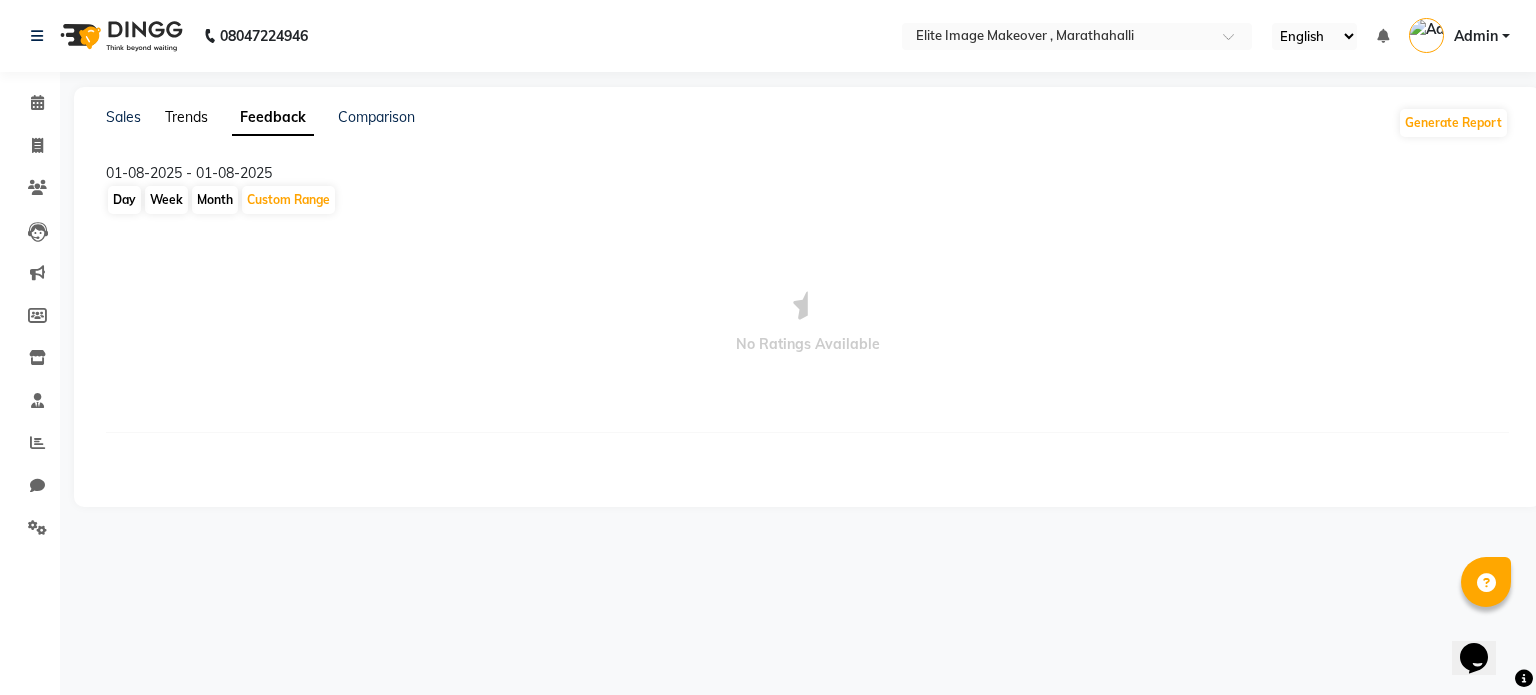 click on "Trends" 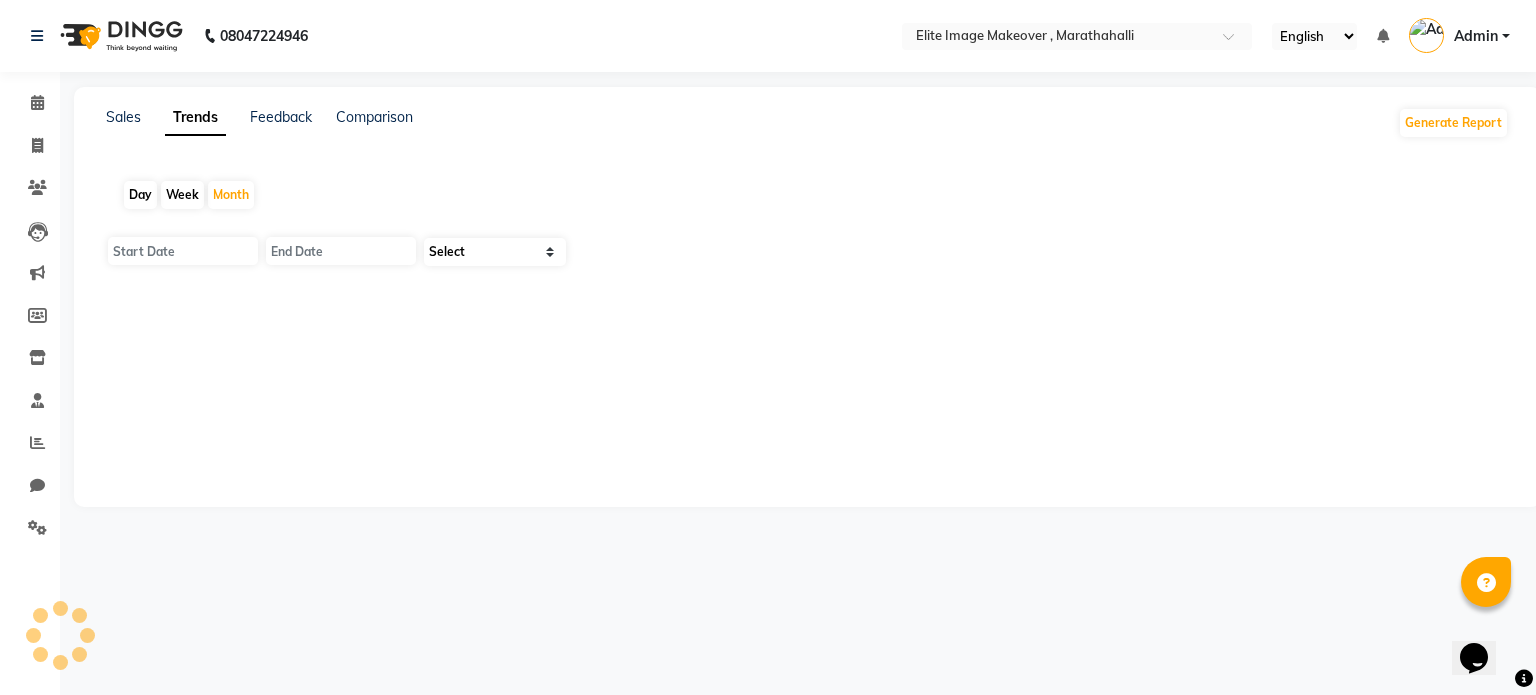 type on "01-08-2025" 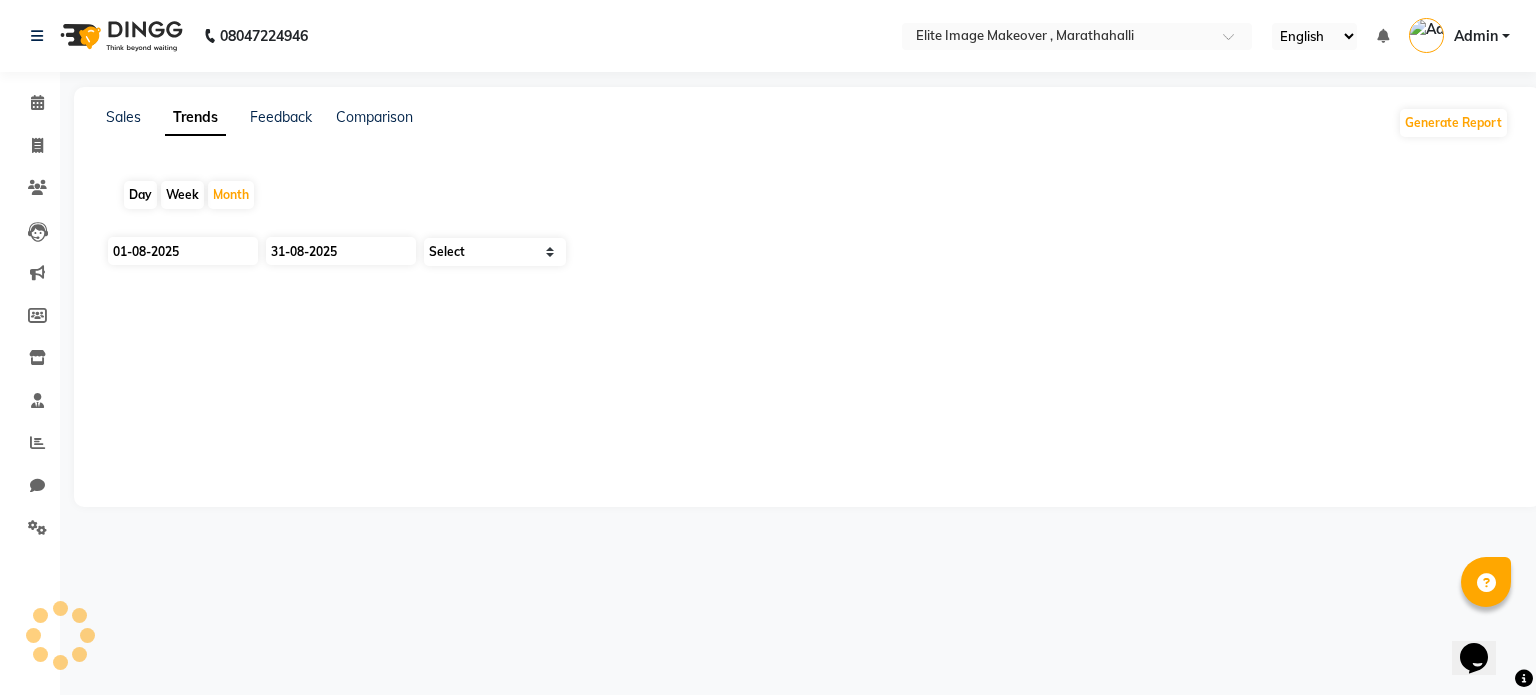 select on "by_client" 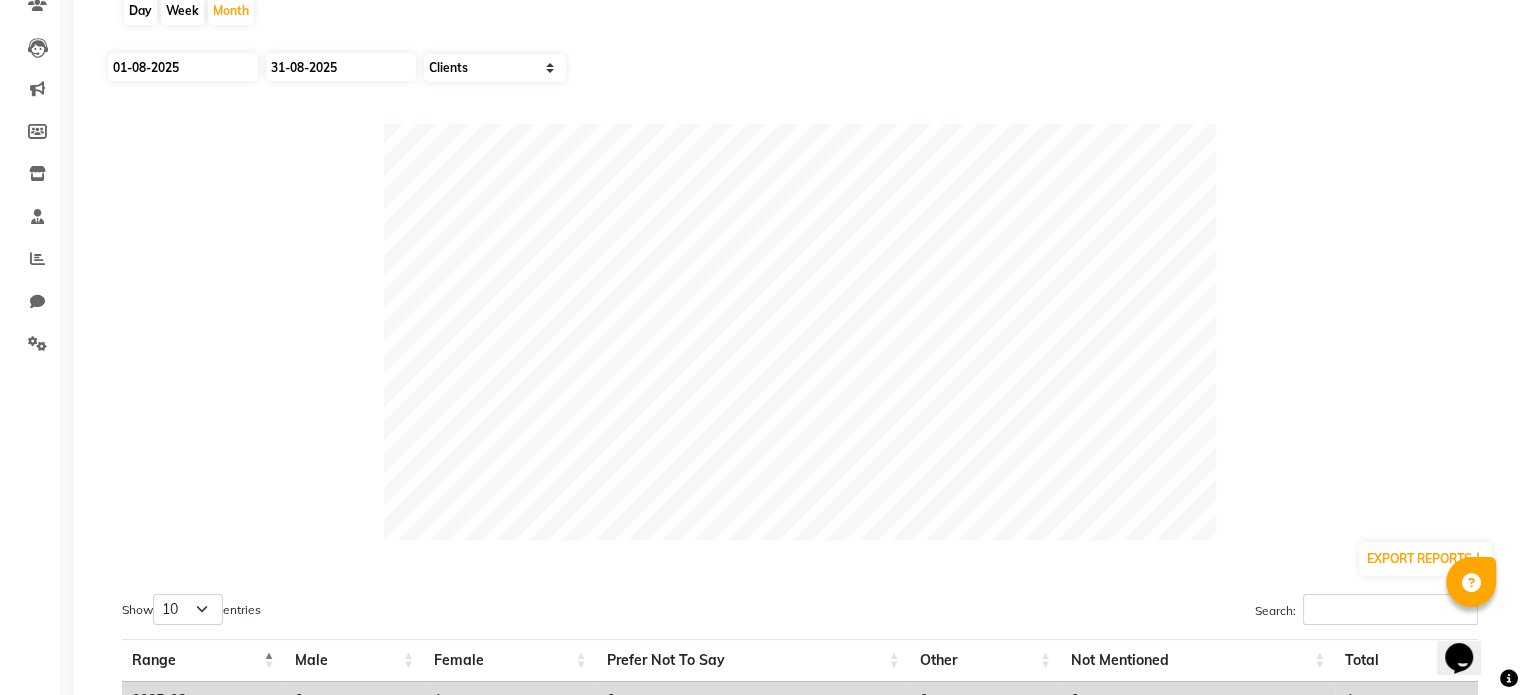 scroll, scrollTop: 0, scrollLeft: 0, axis: both 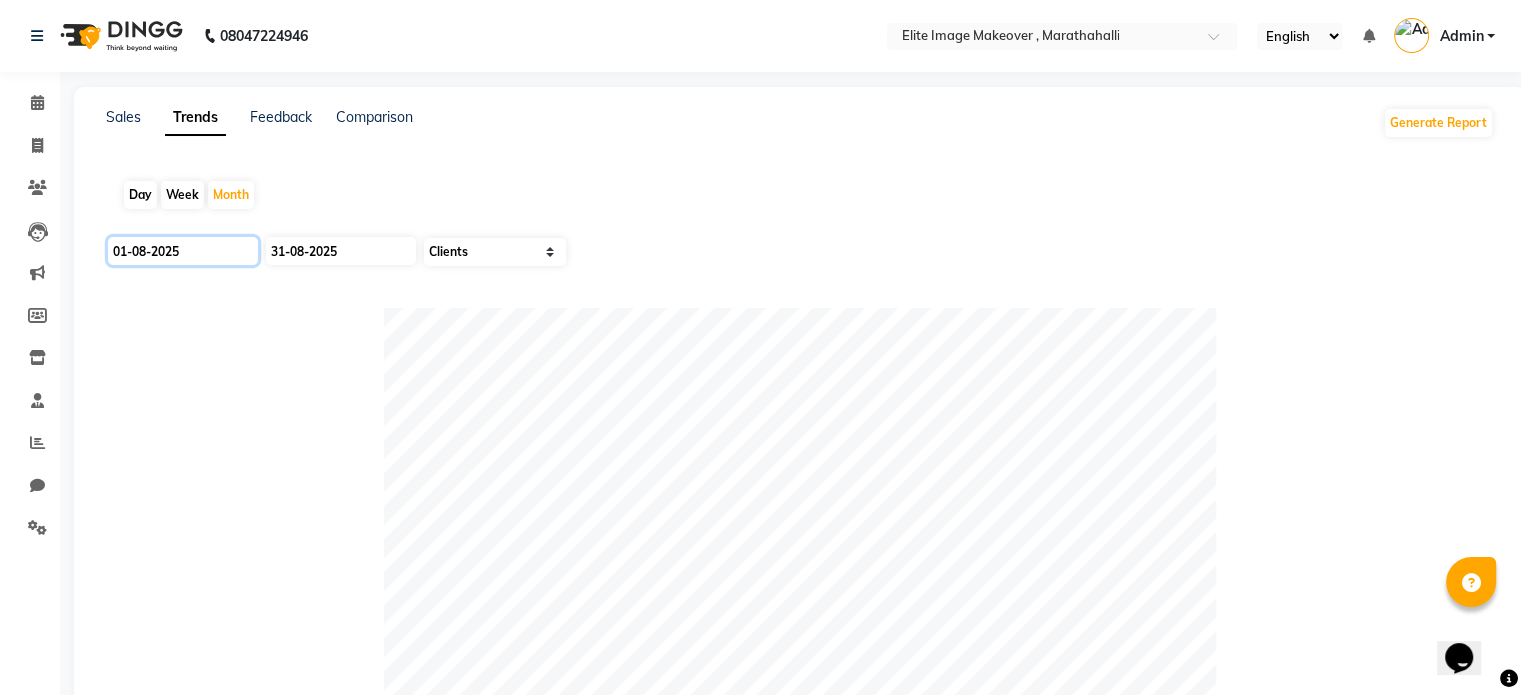 click on "01-08-2025" 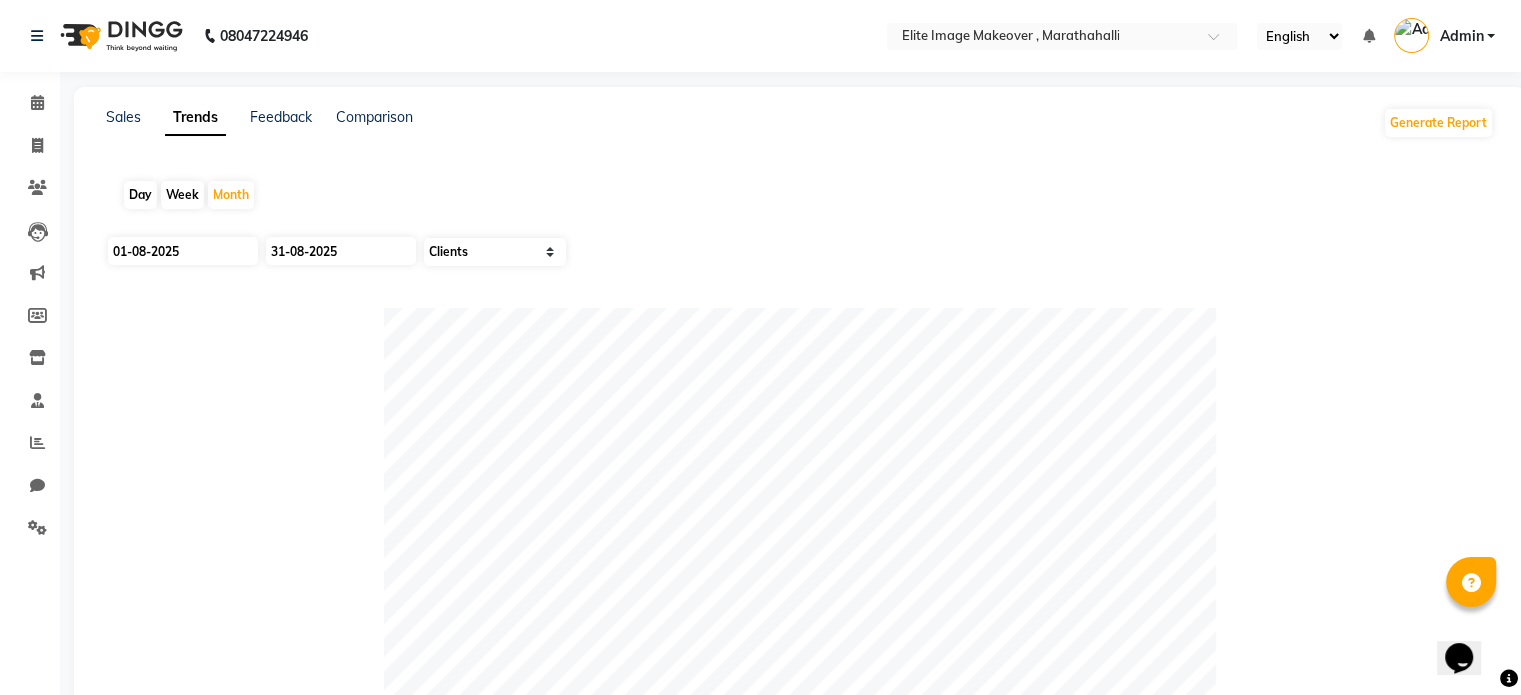 select on "8" 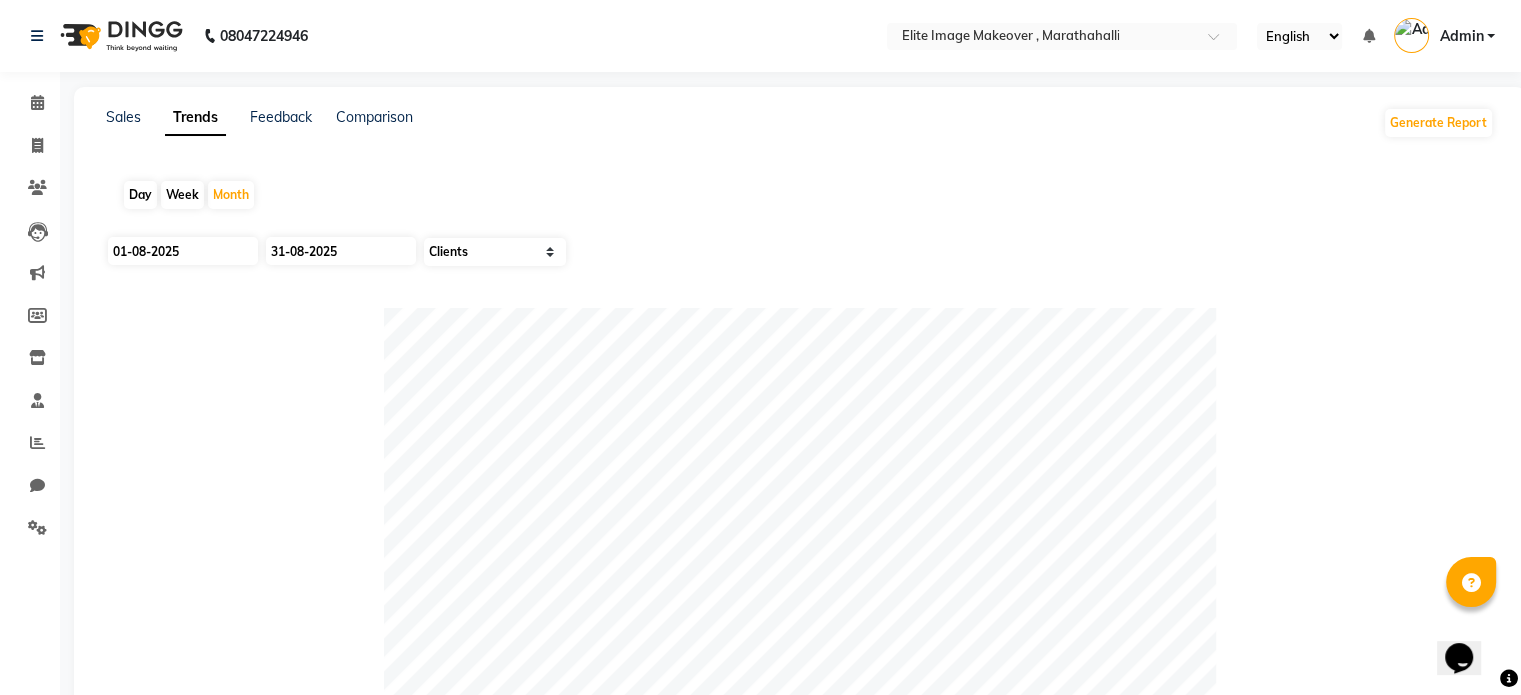 select on "2025" 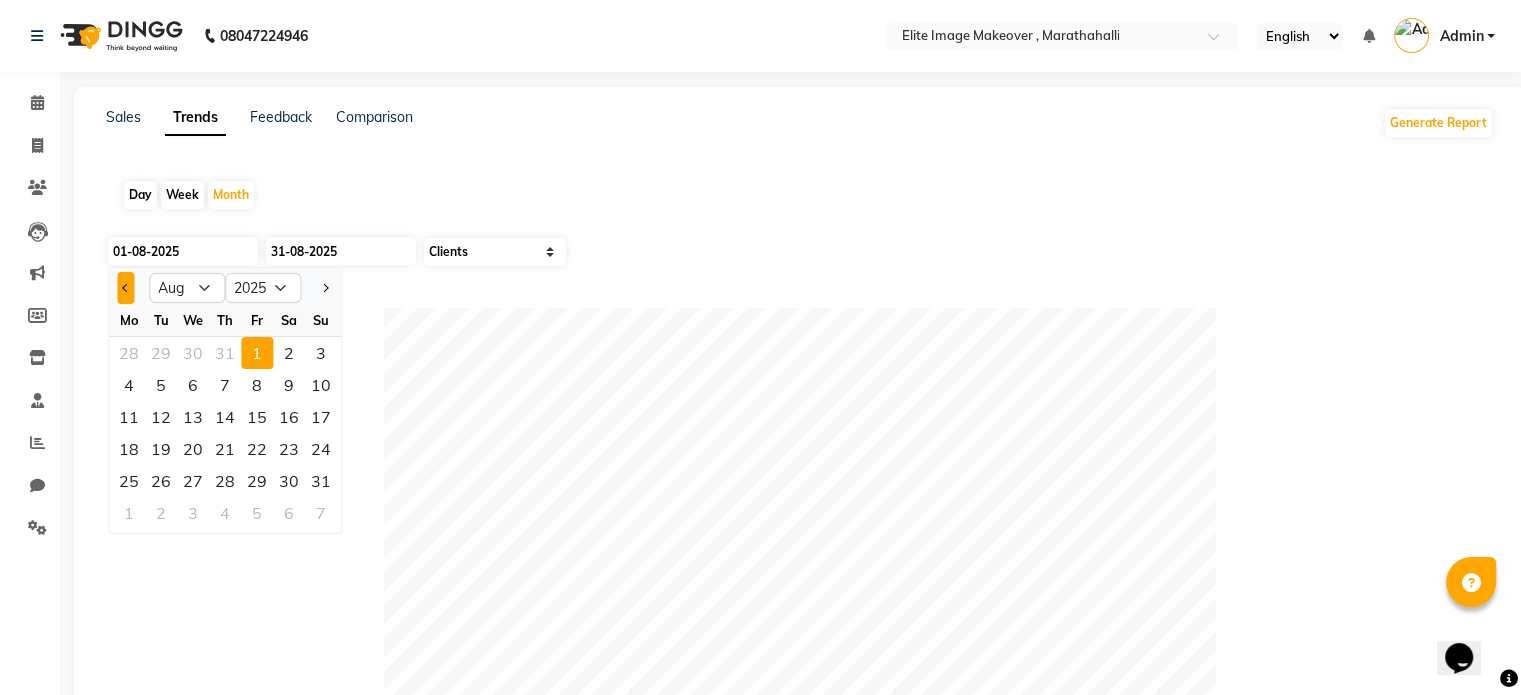 click 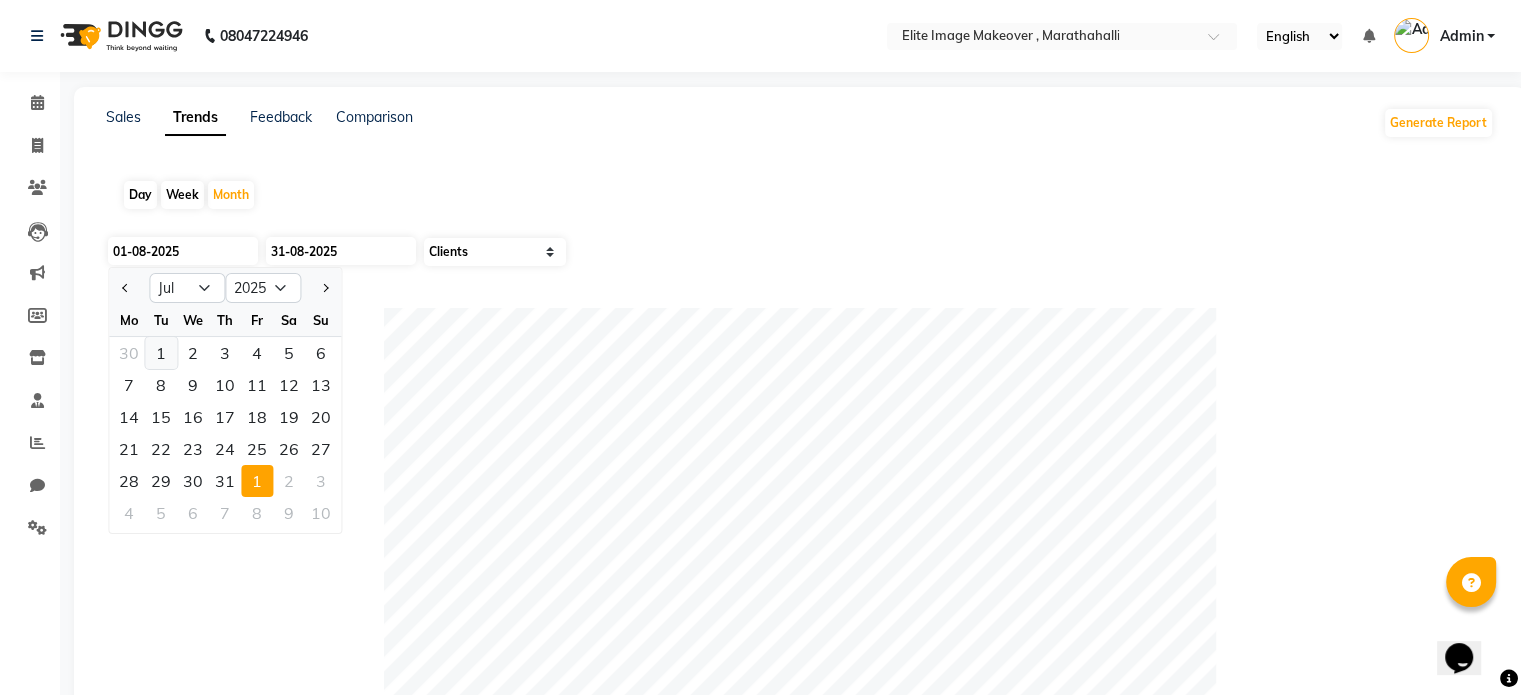 click on "1" 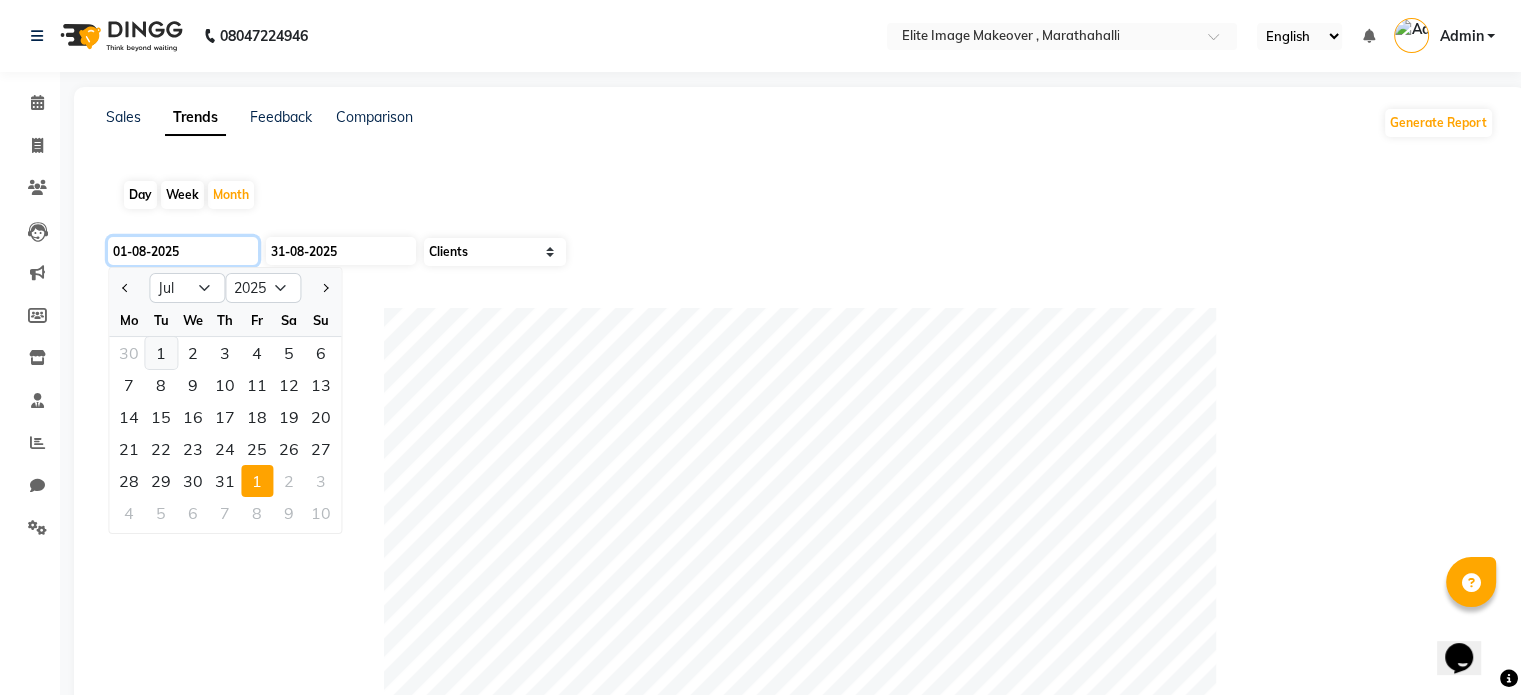 type on "01-07-2025" 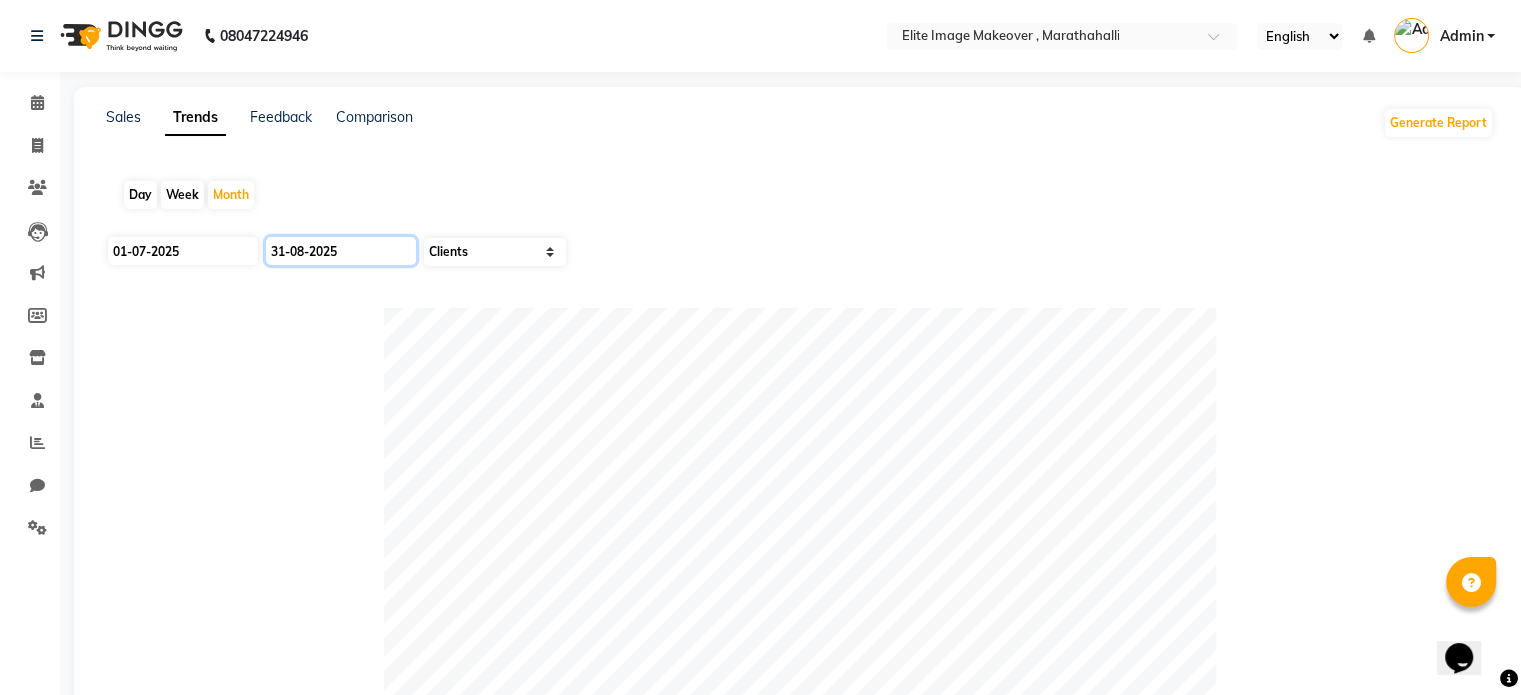 click on "31-08-2025" 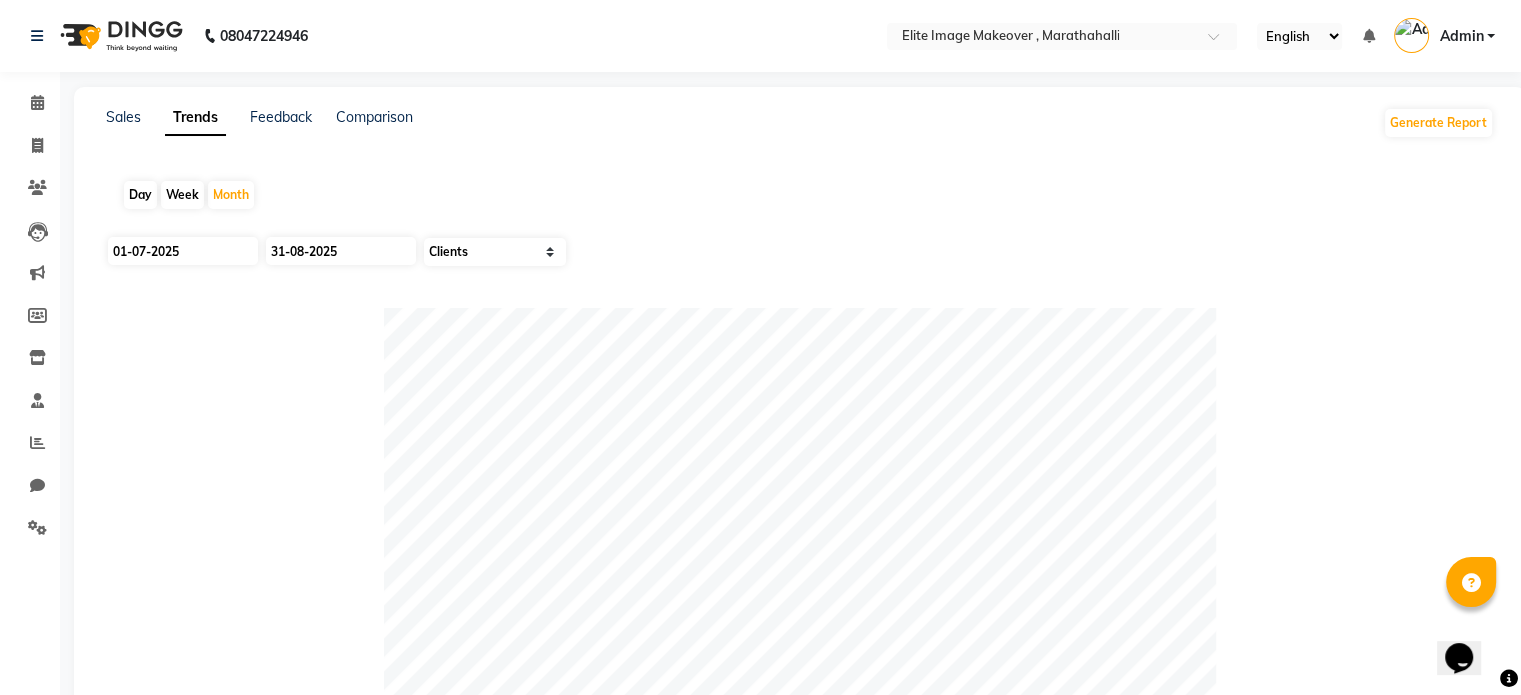 select on "8" 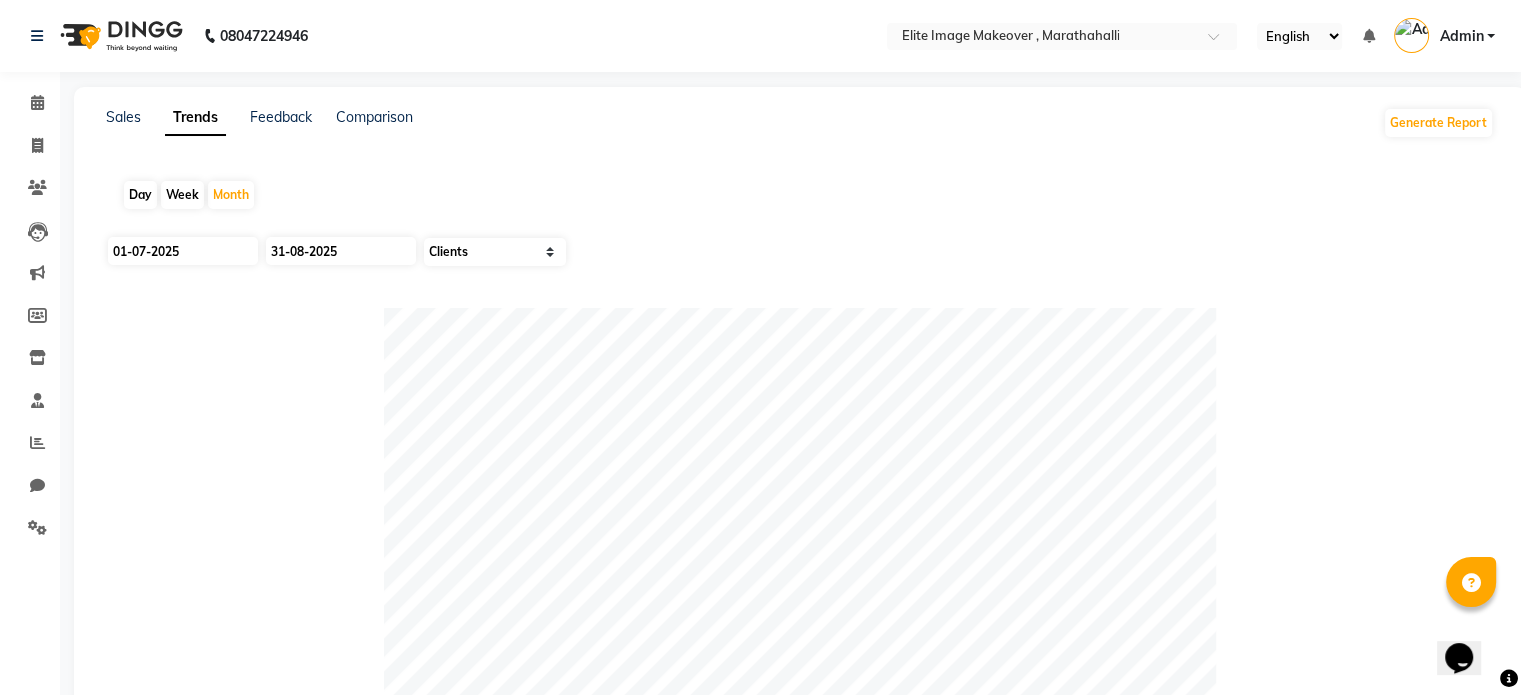 select on "2025" 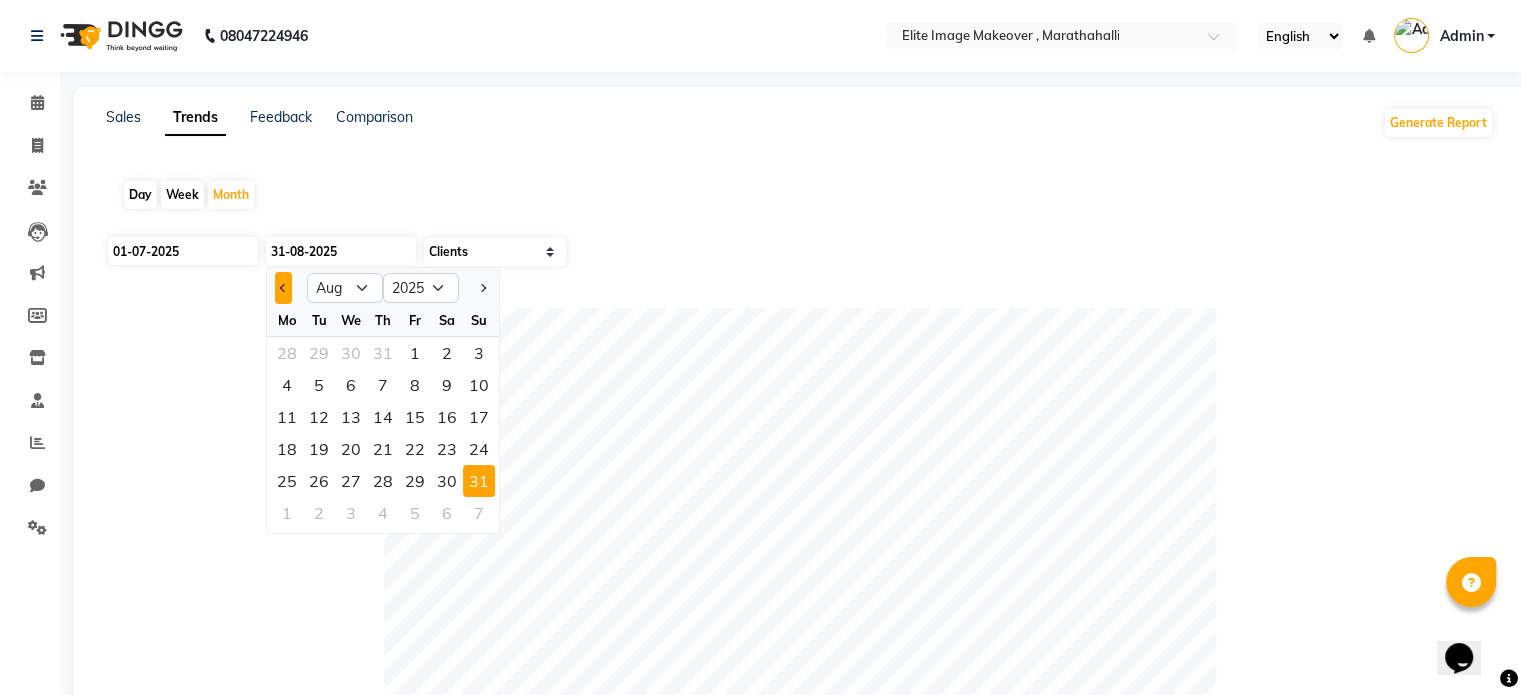 click 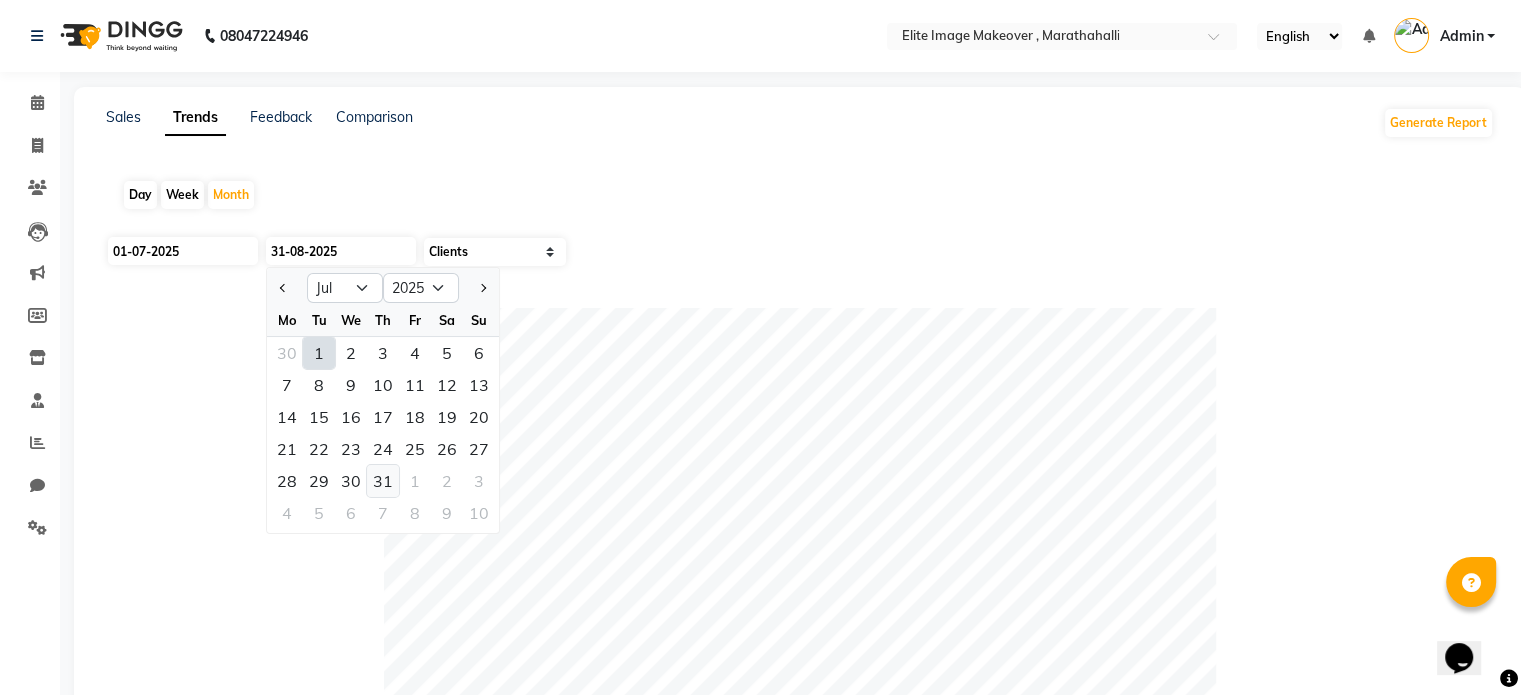 click on "31" 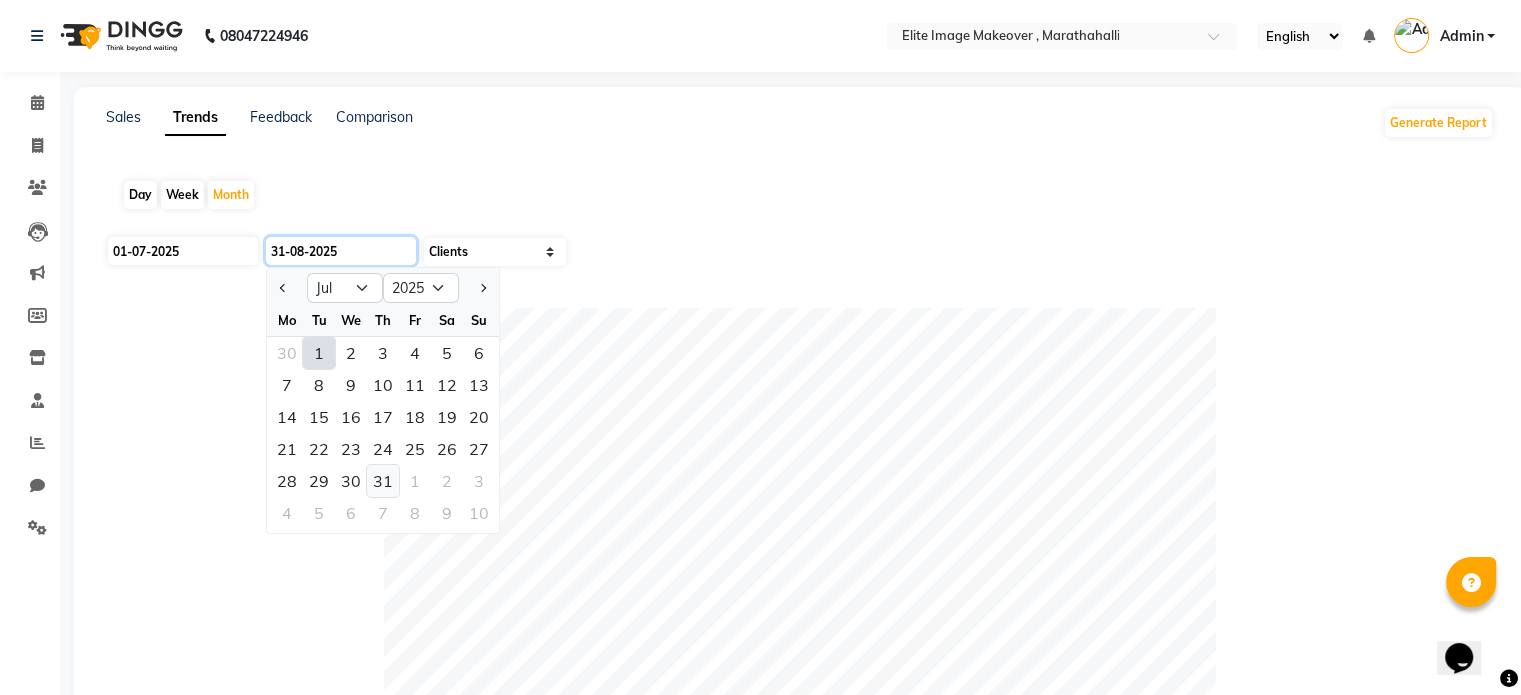 type on "31-07-2025" 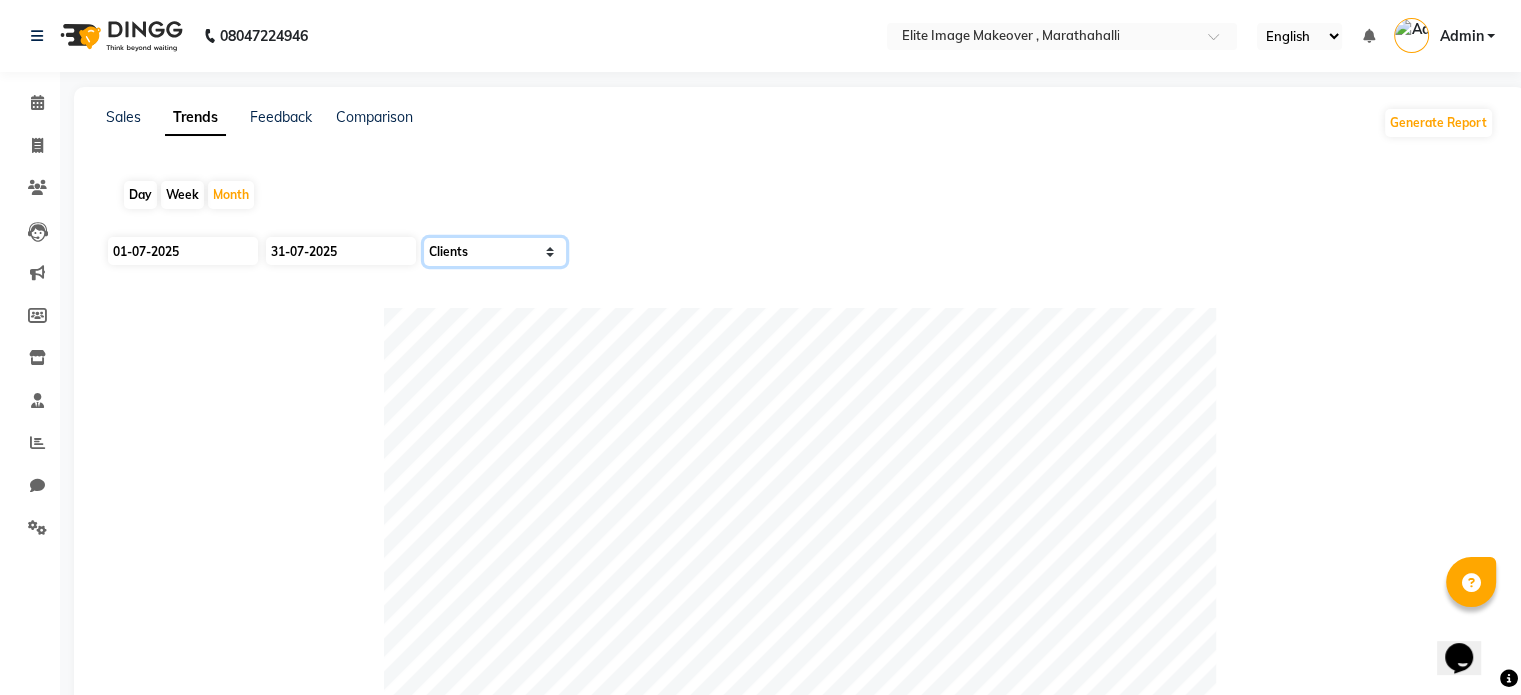 click on "Select Sales Clients" 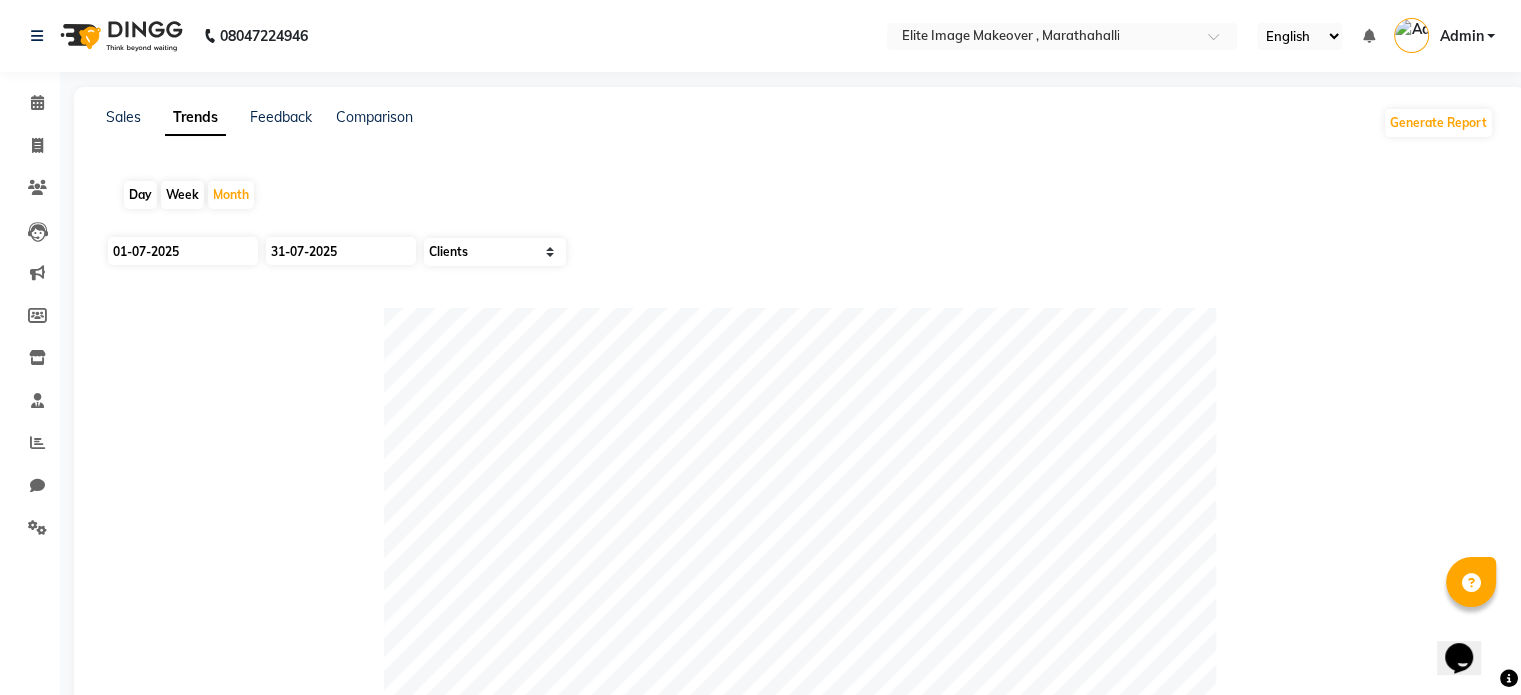 click on "Day Week Month" 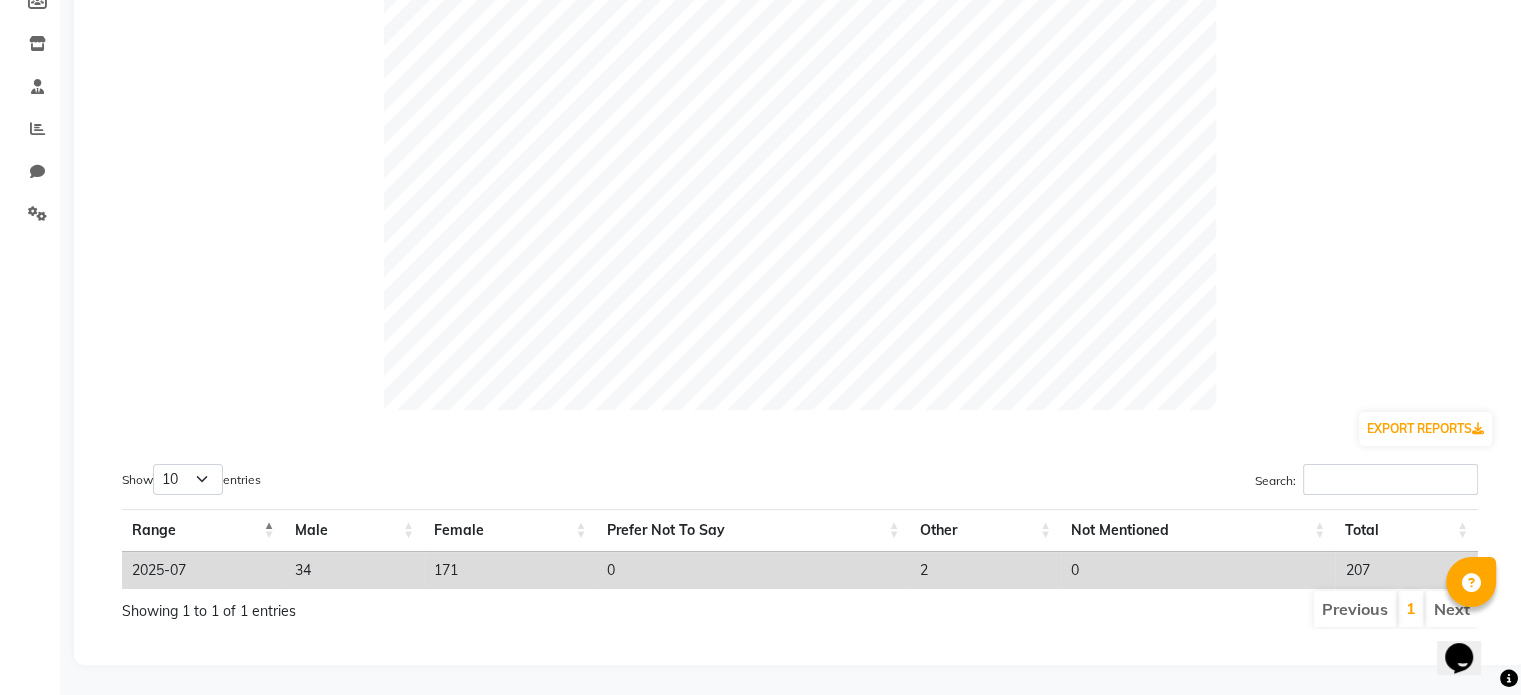 scroll, scrollTop: 0, scrollLeft: 0, axis: both 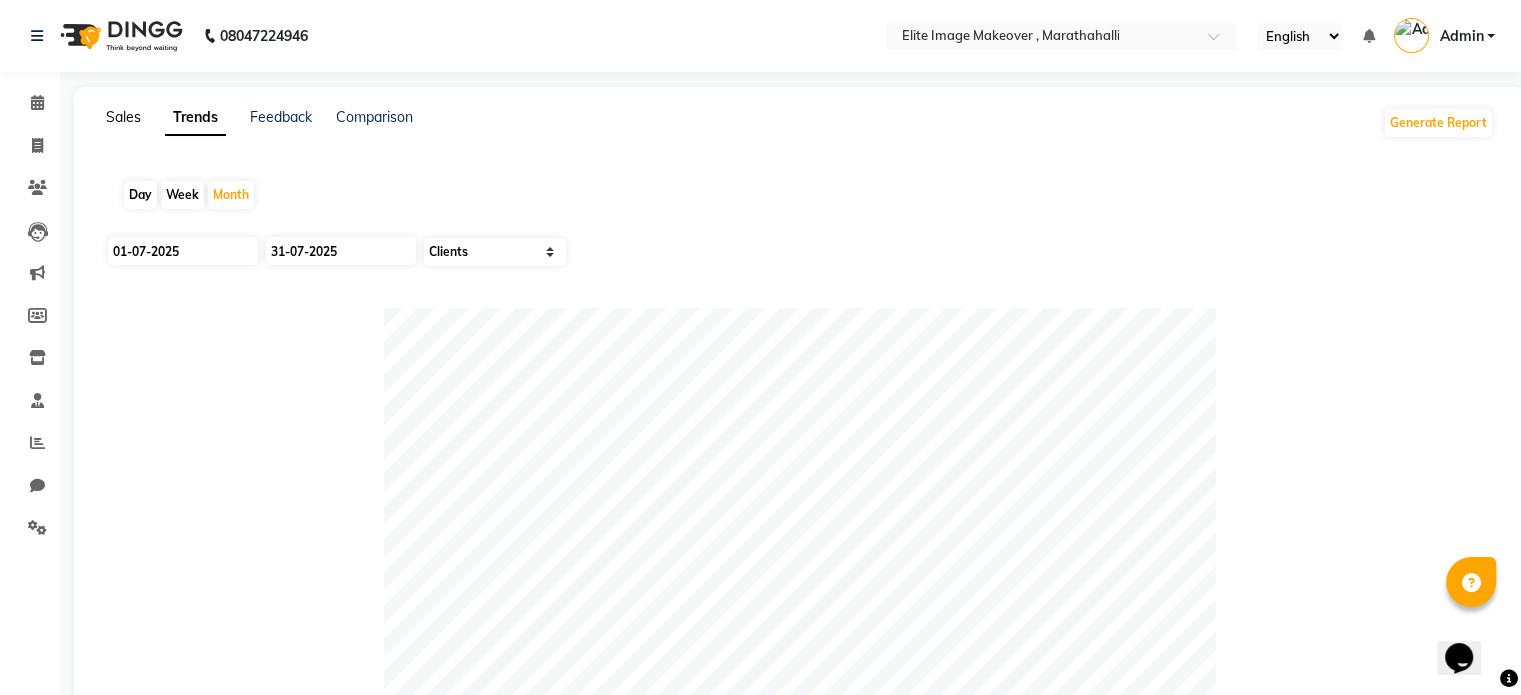 click on "Sales" 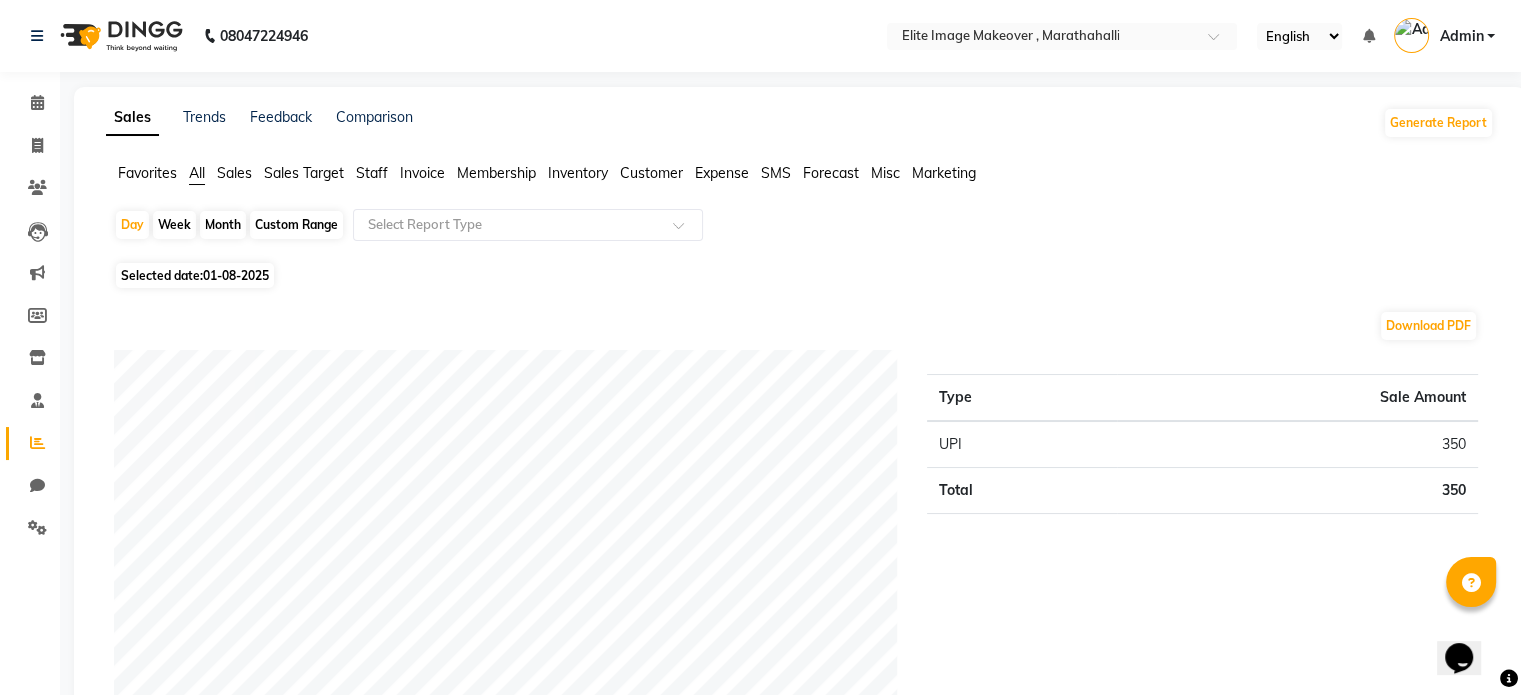click on "Month" 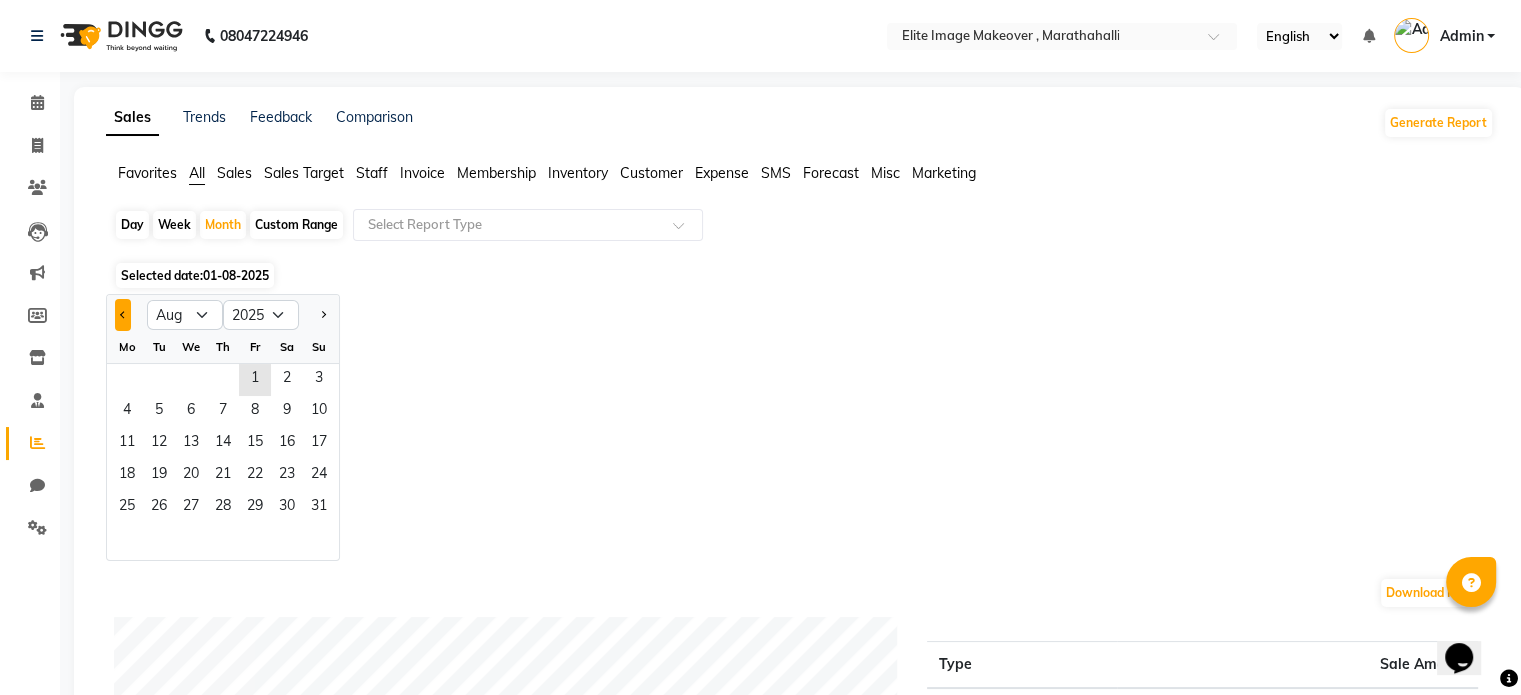 click 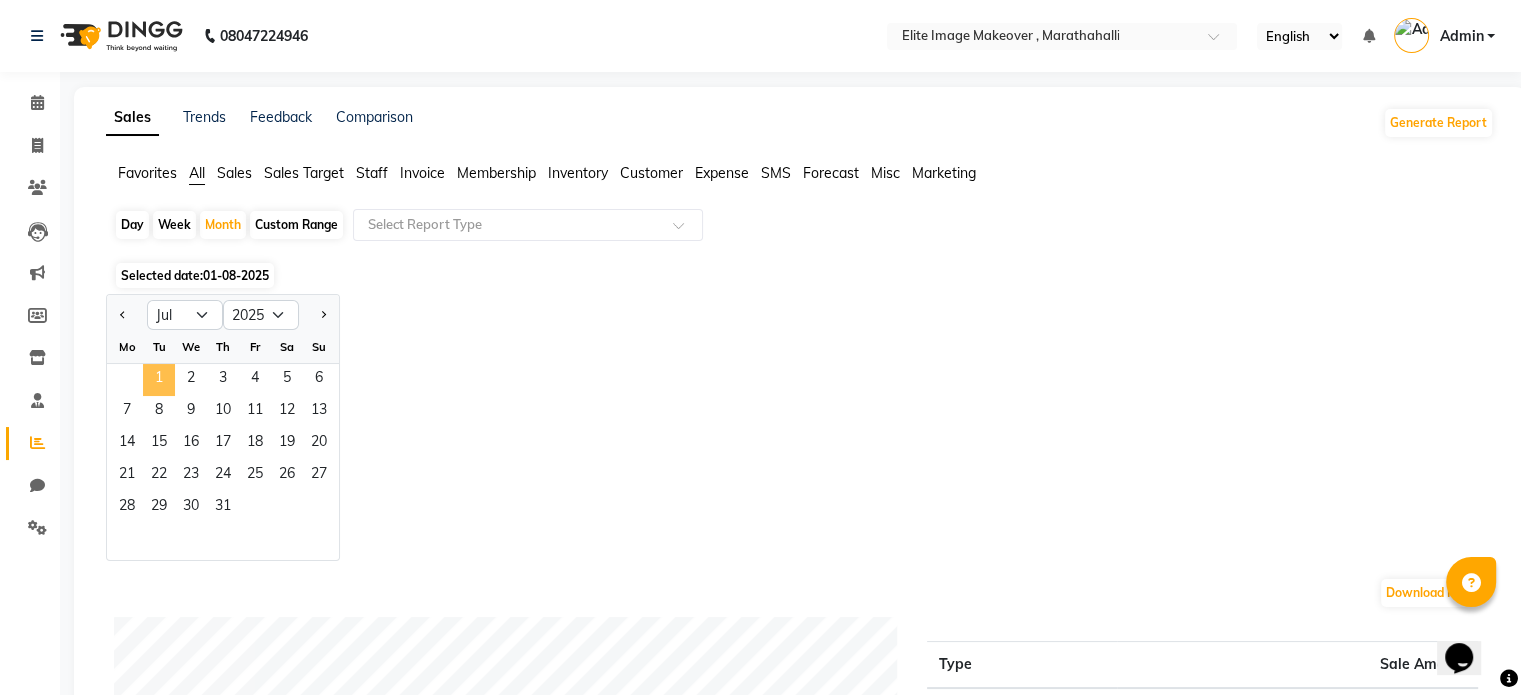 click on "1" 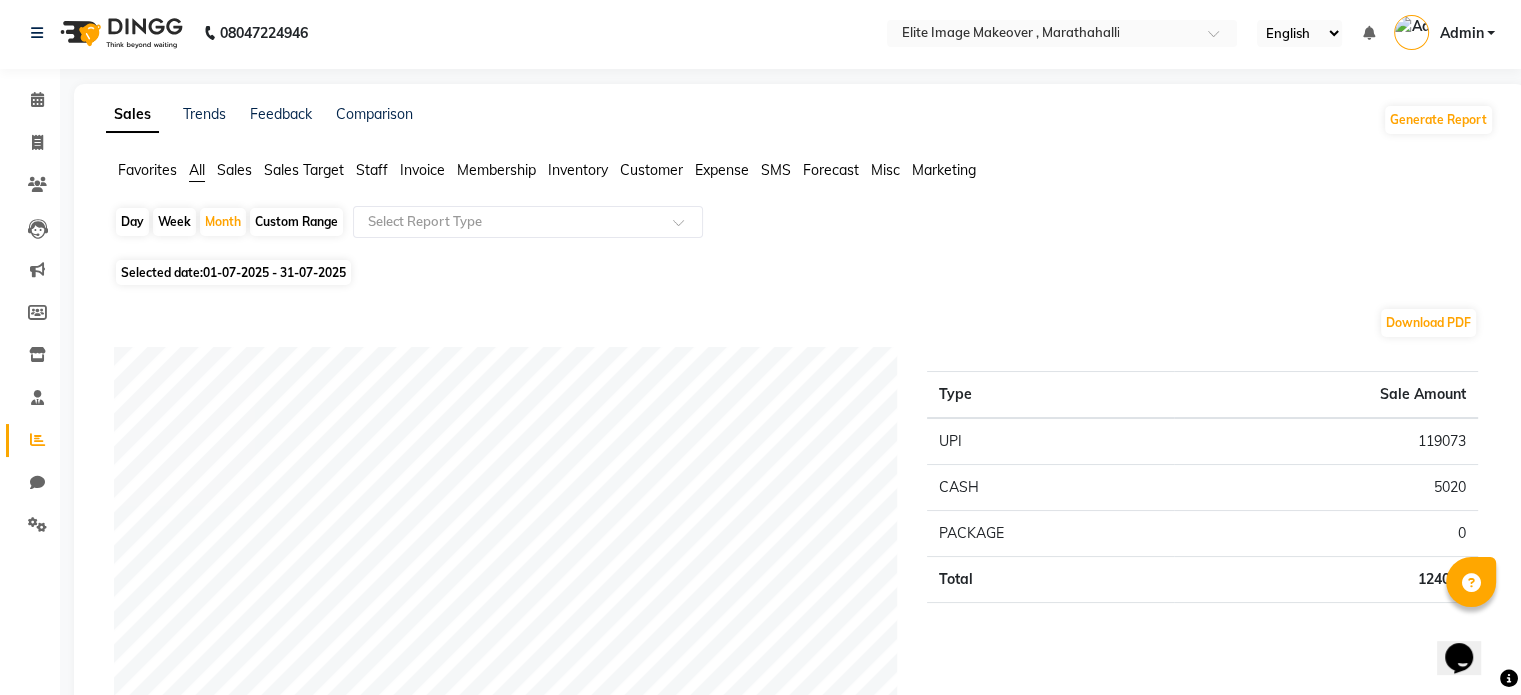 scroll, scrollTop: 0, scrollLeft: 0, axis: both 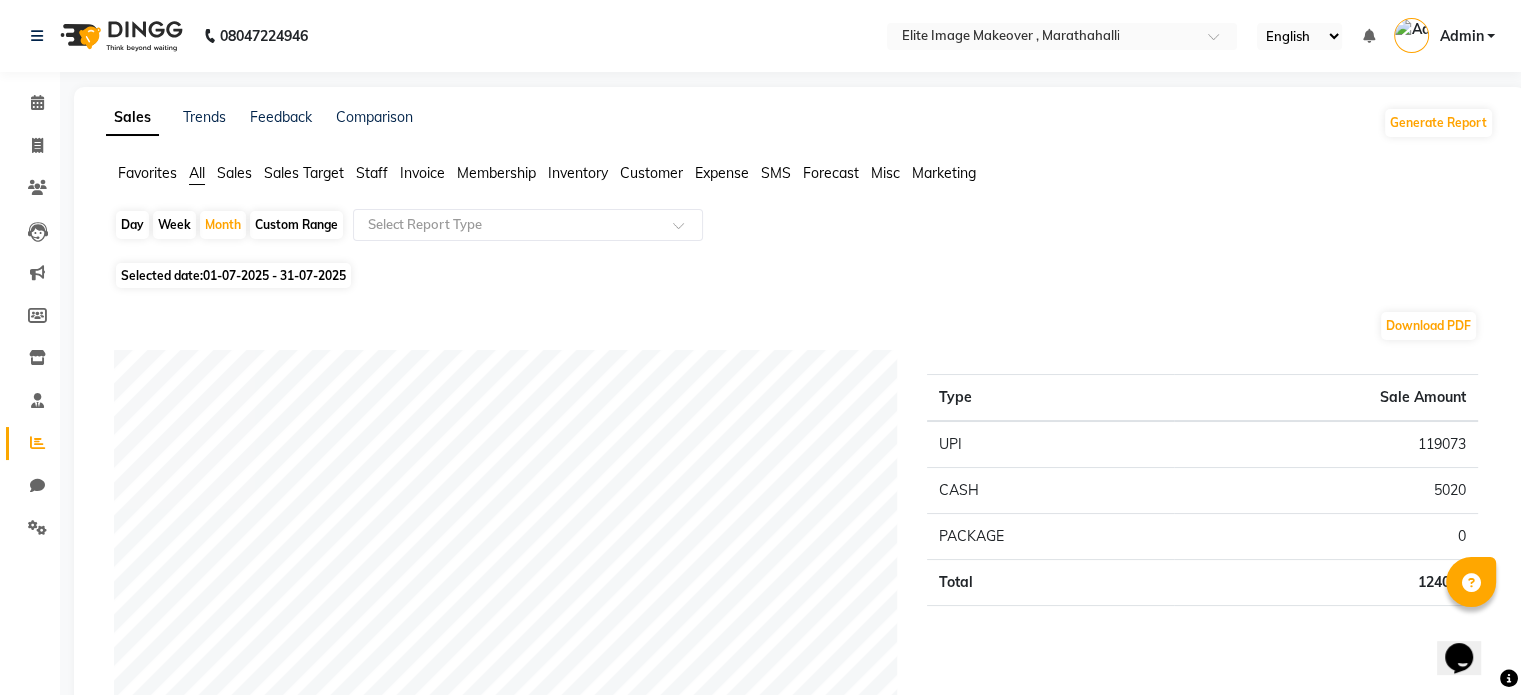 click on "Staff" 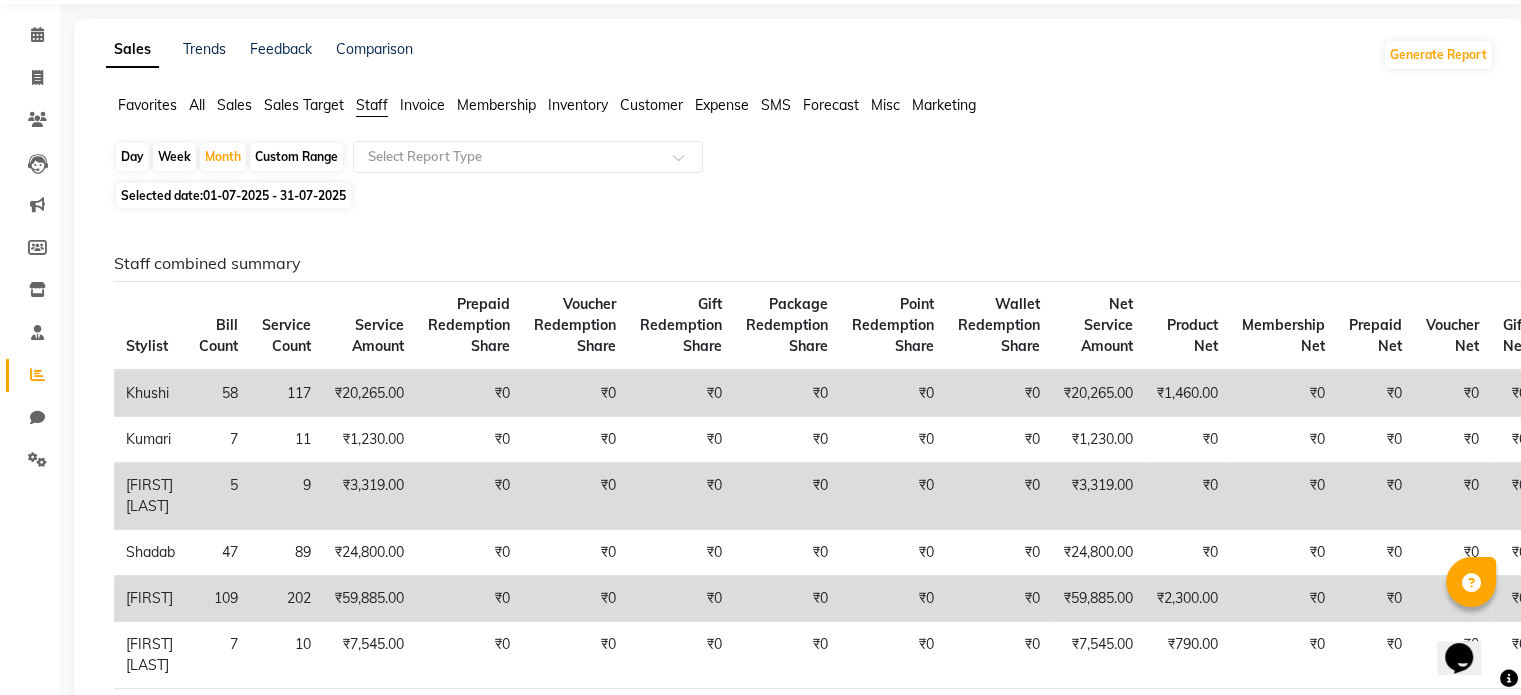 scroll, scrollTop: 60, scrollLeft: 0, axis: vertical 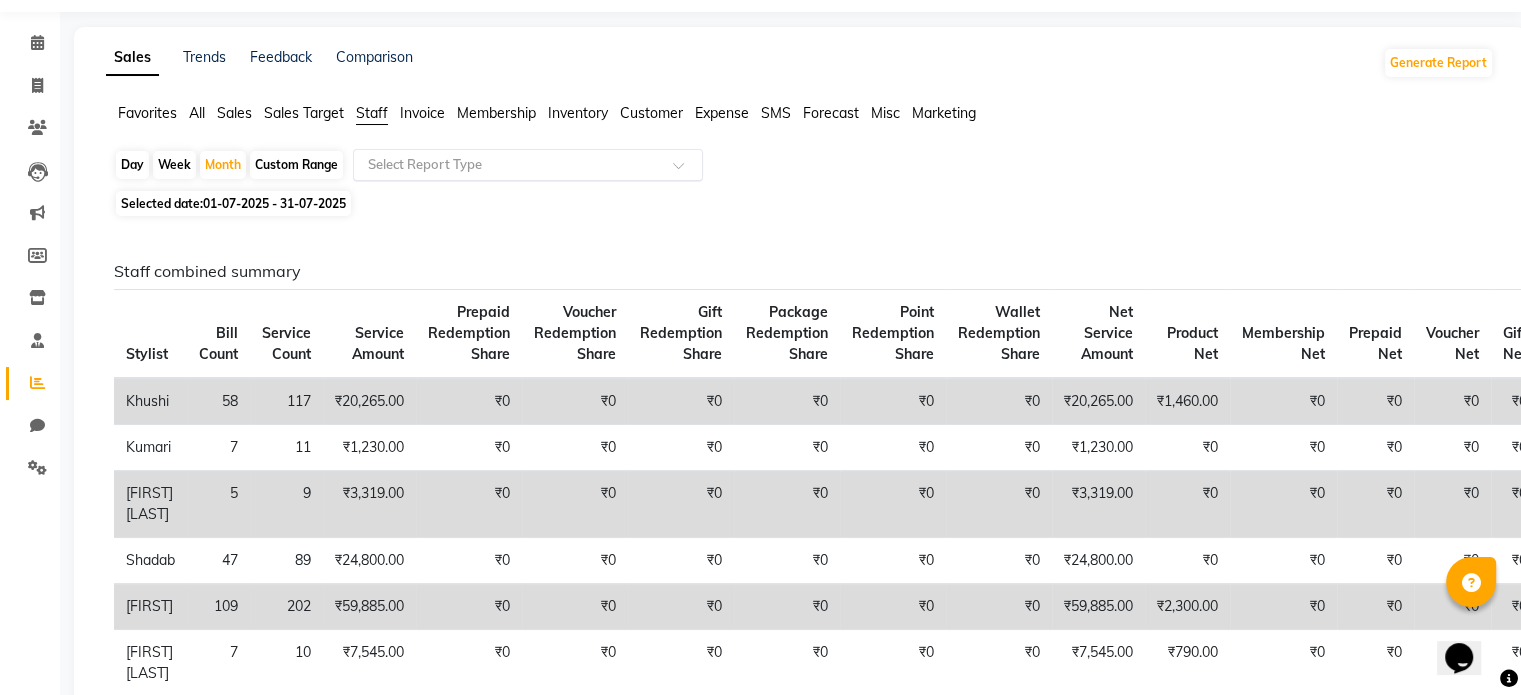 click 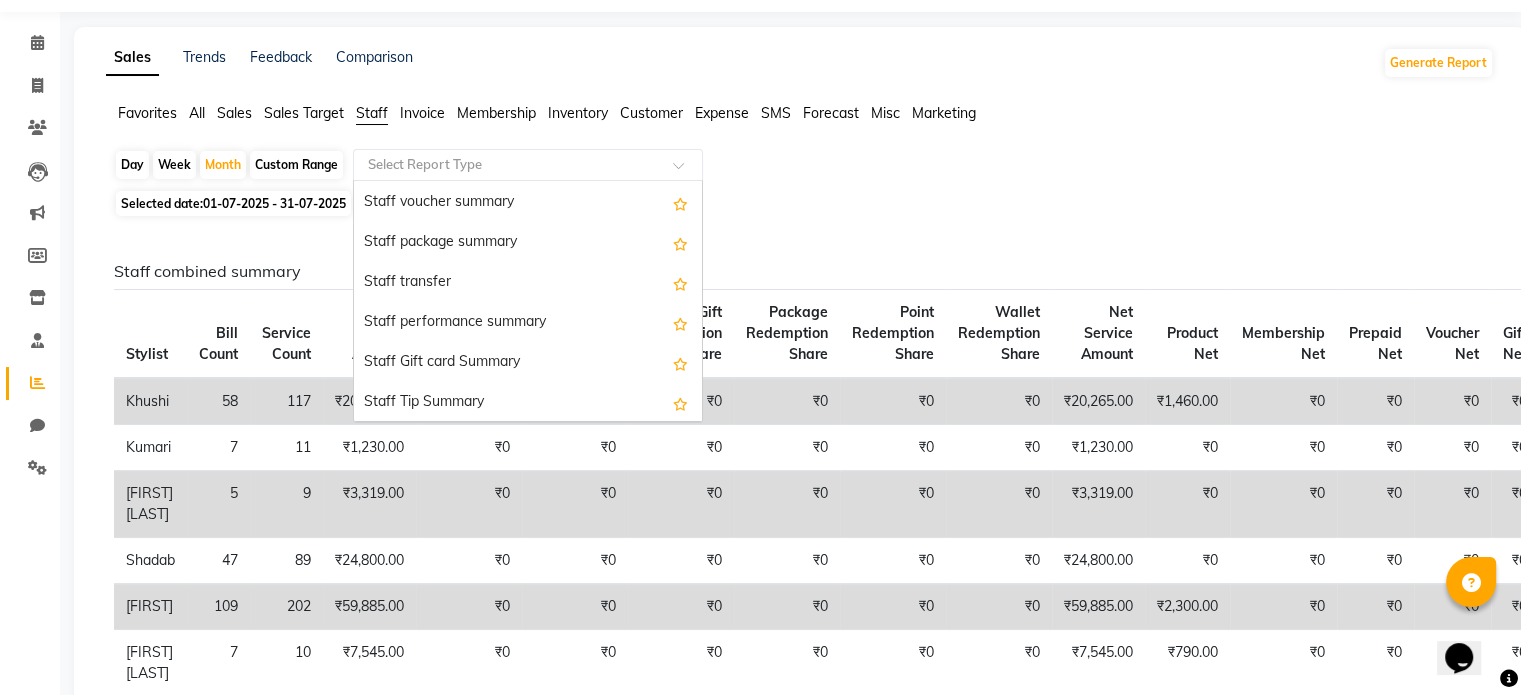 scroll, scrollTop: 640, scrollLeft: 0, axis: vertical 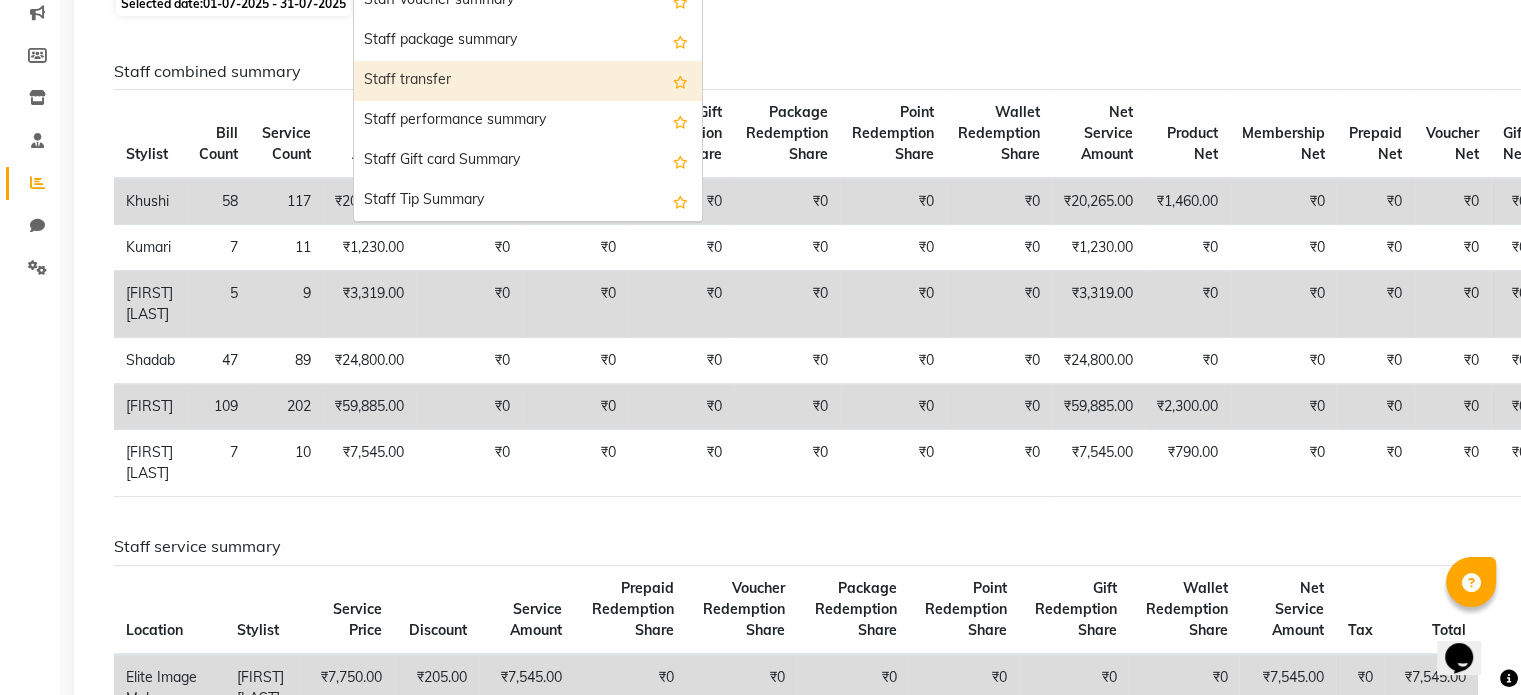 click on "Staff combined summary Stylist Bill Count Service Count Service Amount Prepaid Redemption Share Voucher Redemption Share Gift Redemption Share Package Redemption Share Point Redemption Share Wallet Redemption Share Net Service Amount Product Net Membership Net Prepaid Net Voucher Net Gift Net Package Net  [FIRST] [LAST] 58 117 ₹20,265.00 ₹0 ₹0 ₹0 ₹0 ₹0 ₹0 ₹20,265.00 ₹1,460.00 ₹0 ₹0 ₹0 ₹0 ₹0  [FIRST] [LAST] 7 11 ₹1,230.00 ₹0 ₹0 ₹0 ₹0 ₹0 ₹0 ₹1,230.00 ₹0 ₹0 ₹0 ₹0 ₹0 ₹0  [FIRST] [LAST] 5 9 ₹3,319.00 ₹0 ₹0 ₹0 ₹0 ₹0 ₹0 ₹3,319.00 ₹0 ₹0 ₹0 ₹0 ₹0 ₹0  [FIRST] 47 89 ₹24,800.00 ₹0 ₹0 ₹0 ₹0 ₹0 ₹0 ₹24,800.00 ₹0 ₹0 ₹0 ₹0 ₹0 ₹0  [FIRST] 109 202 ₹59,885.00 ₹0 ₹0 ₹0 ₹0 ₹0 ₹0 ₹59,885.00 ₹2,300.00 ₹0 ₹0 ₹0 ₹0 ₹2,499.00  [FIRST] [LAST] 7 10 ₹7,545.00 ₹0 ₹0 ₹0 ₹0 ₹0 ₹0 ₹7,545.00 ₹790.00 ₹0 ₹0 ₹0 ₹0 ₹0 Staff service summary Location Stylist Service Price Discount Service Amount Tax Total ₹0" 